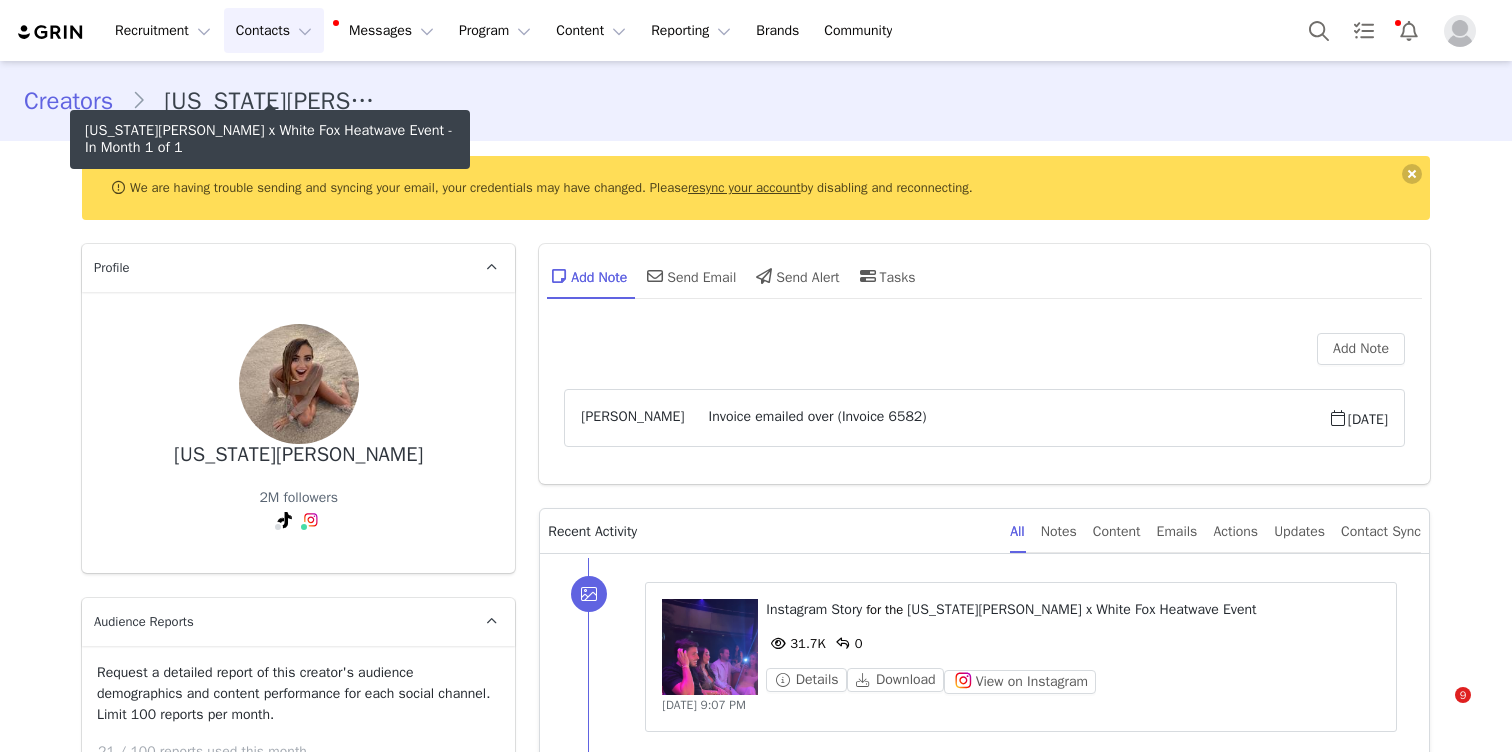 scroll, scrollTop: 0, scrollLeft: 0, axis: both 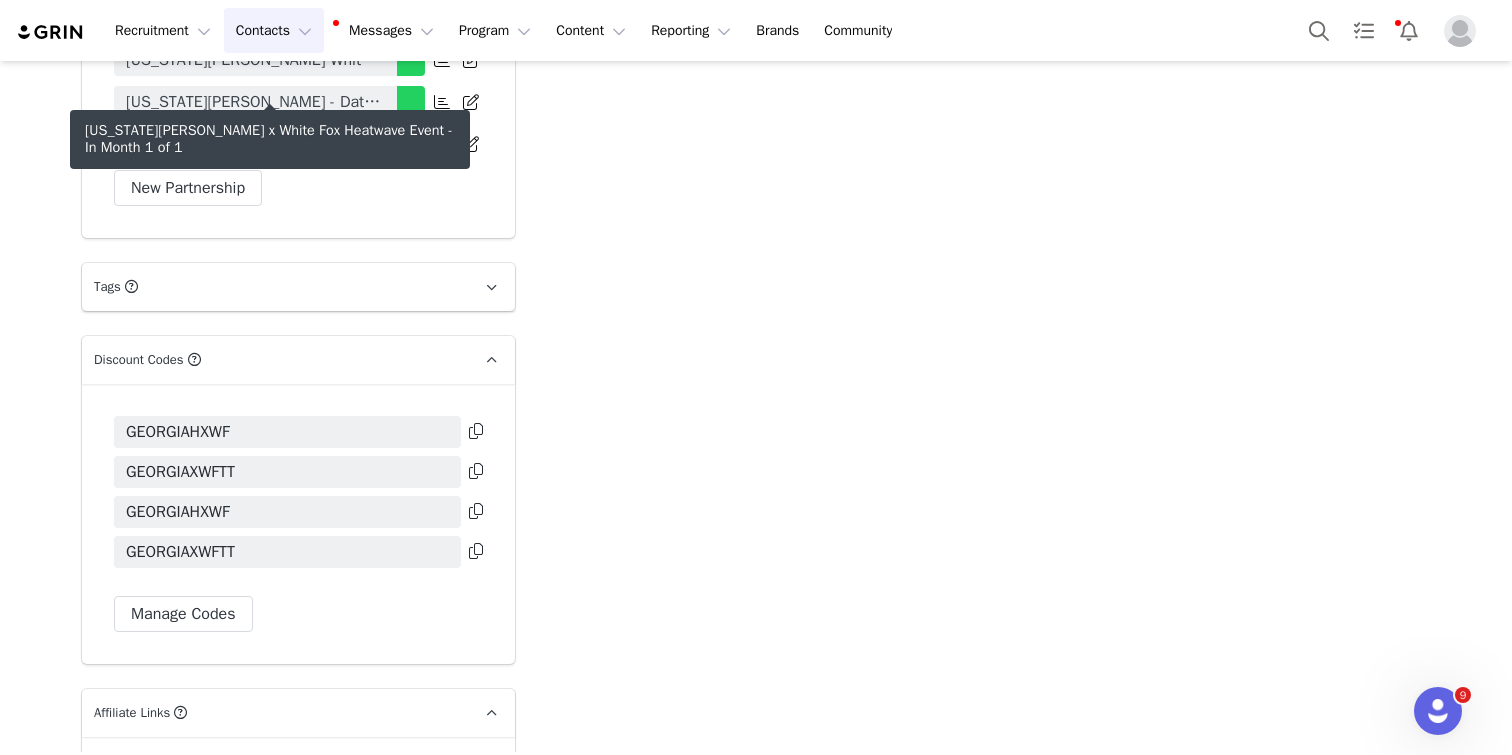 click on "Contacts Contacts" at bounding box center [274, 30] 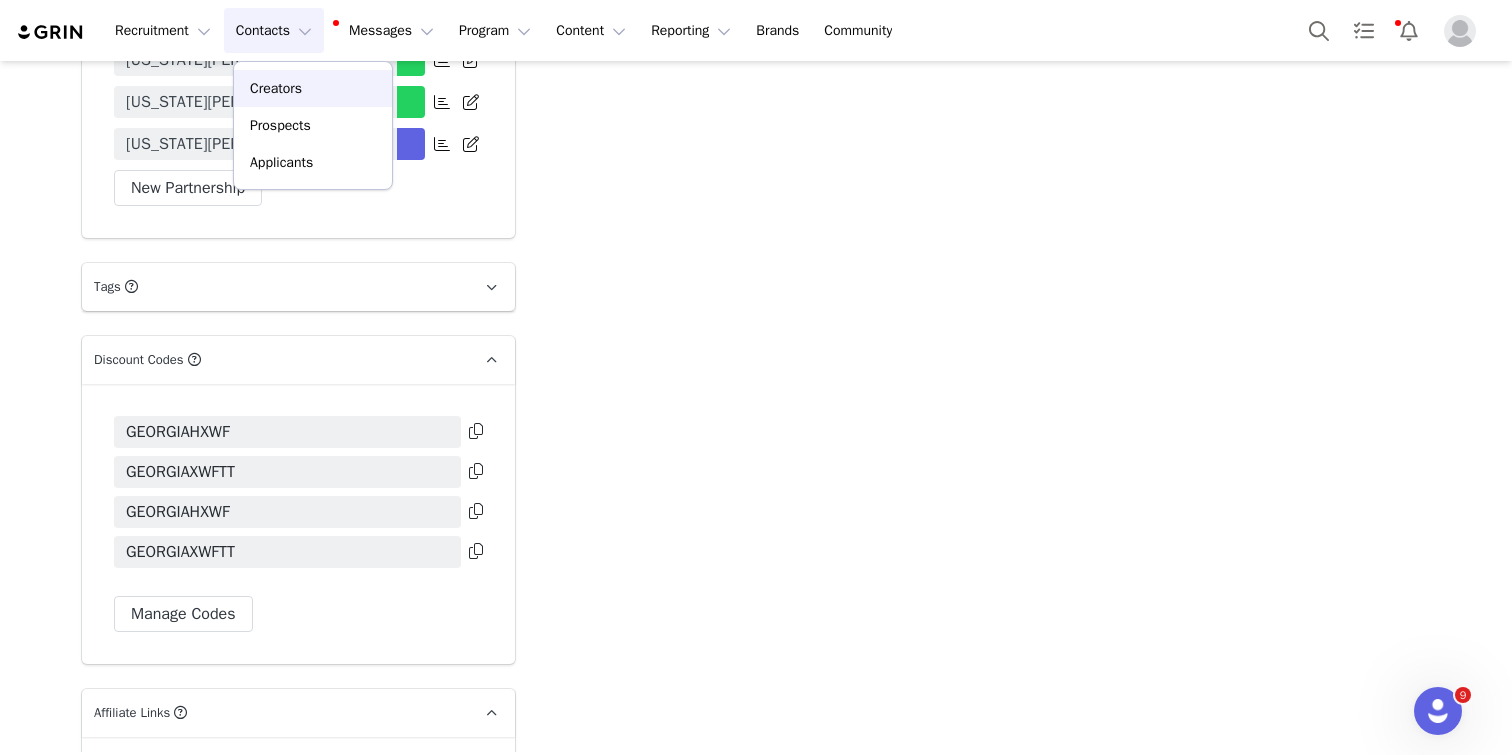 click on "Creators" at bounding box center [276, 88] 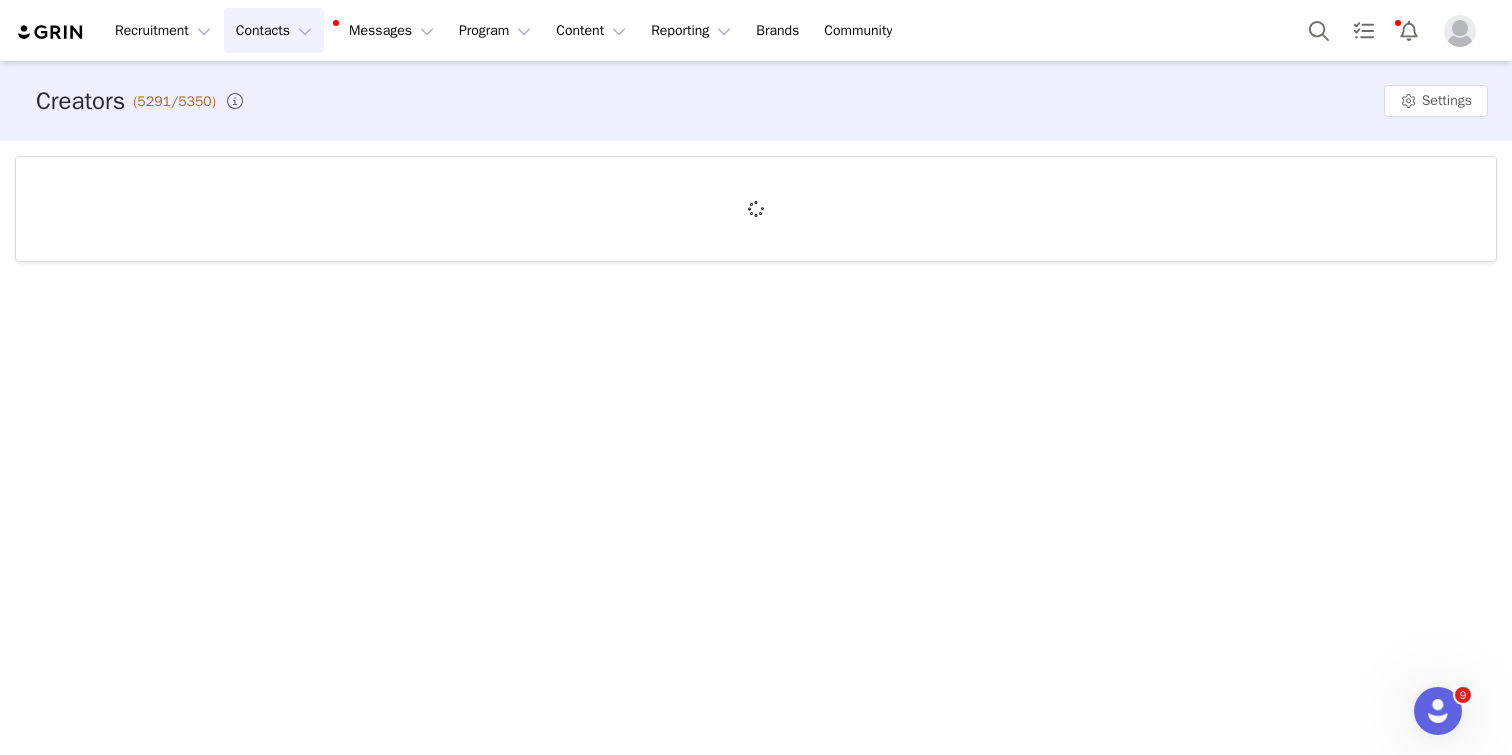 scroll, scrollTop: 0, scrollLeft: 0, axis: both 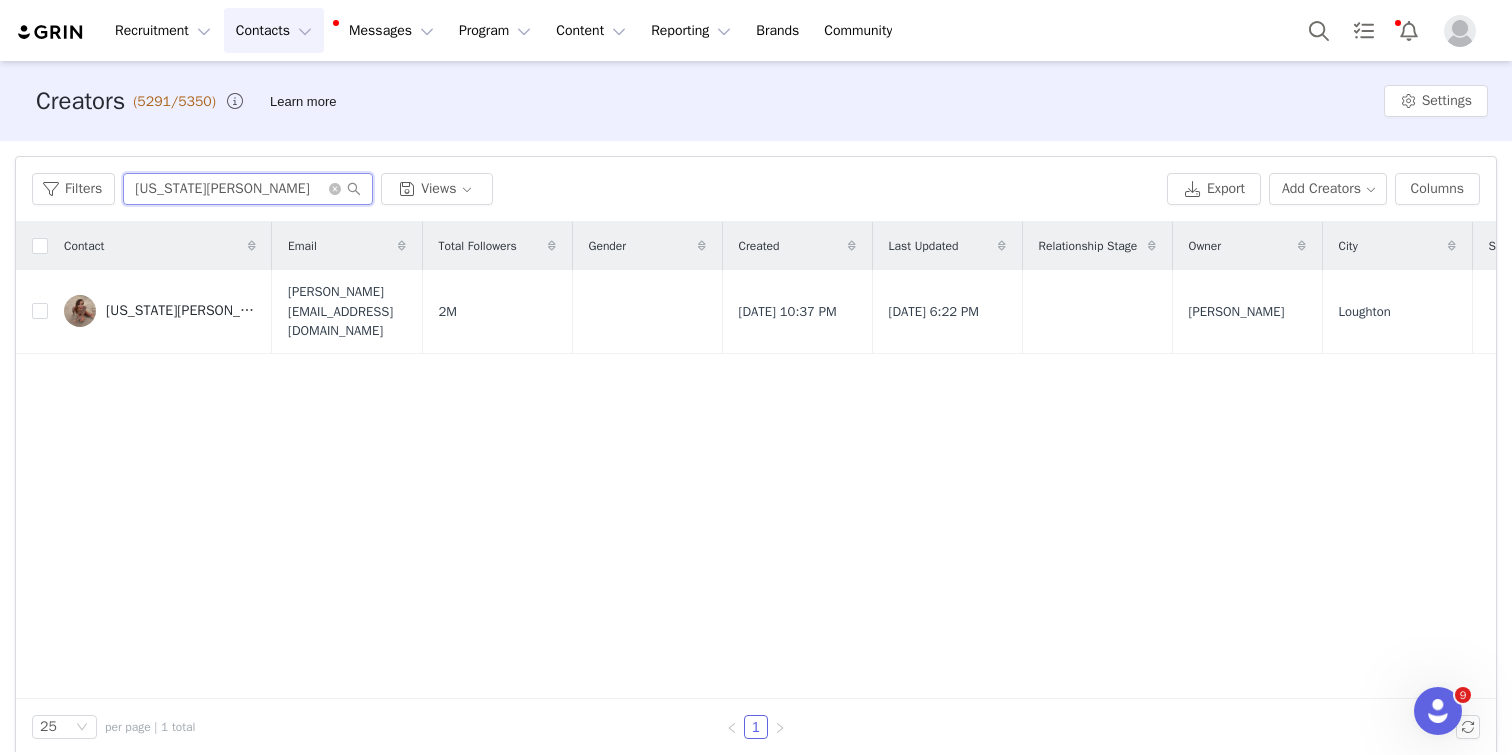 click on "[US_STATE][PERSON_NAME]" at bounding box center [248, 189] 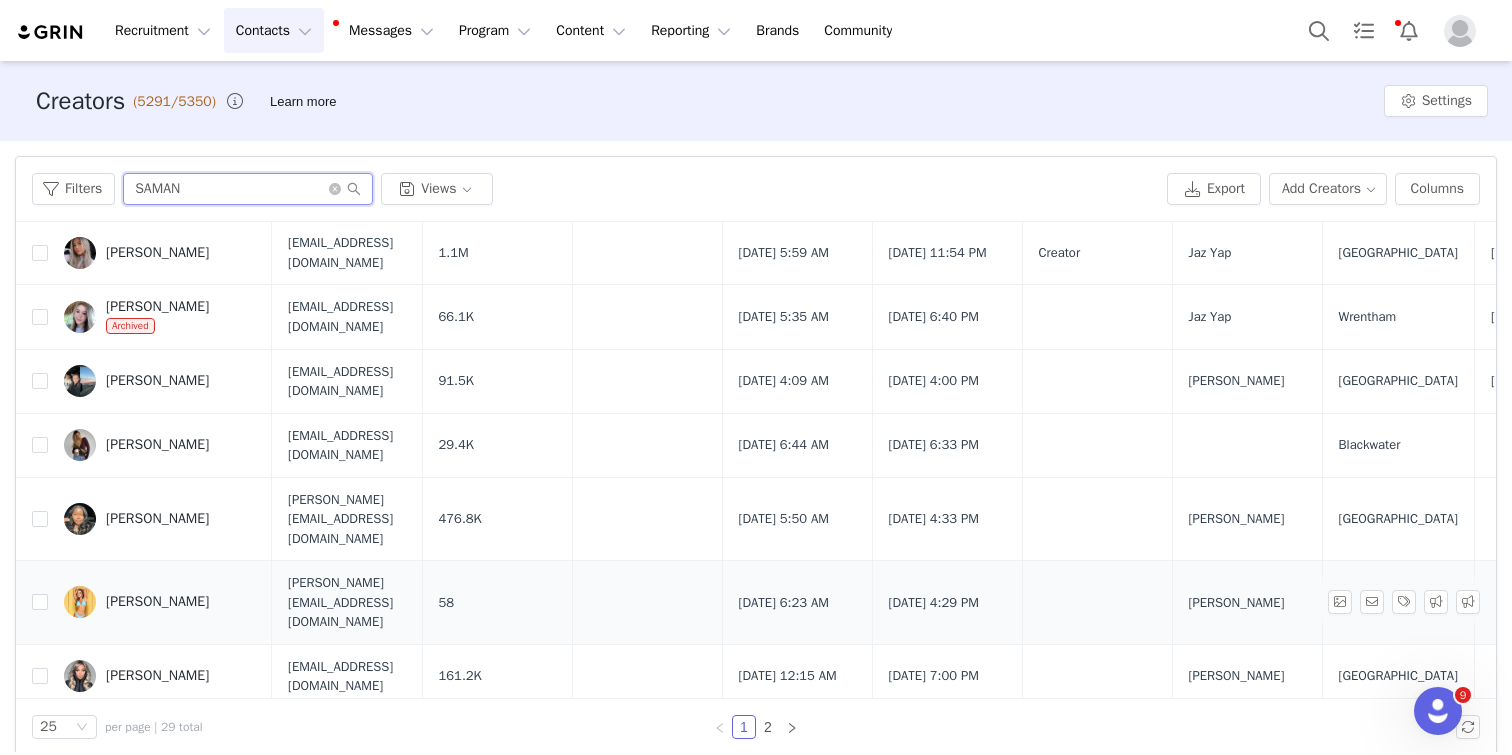scroll, scrollTop: 924, scrollLeft: 0, axis: vertical 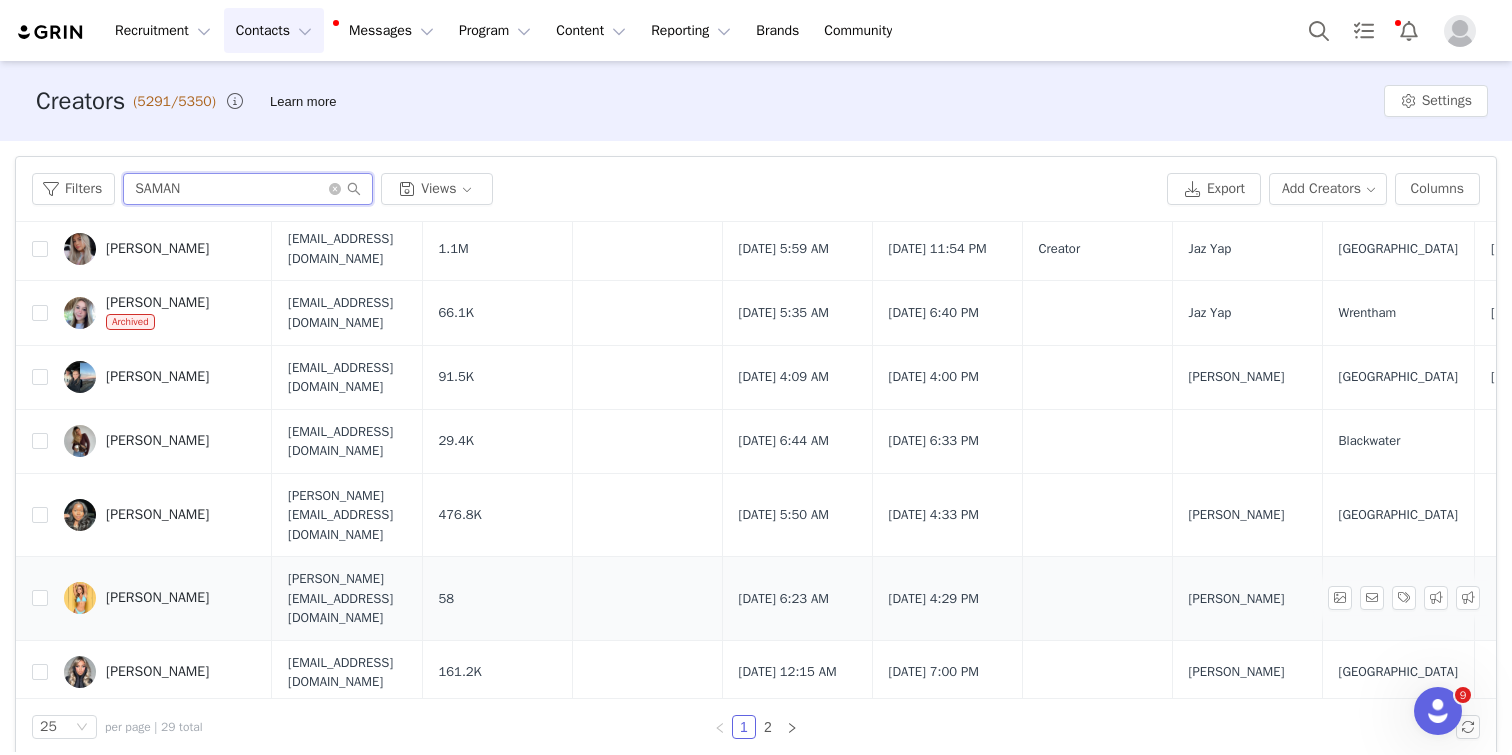 type on "SAMAN" 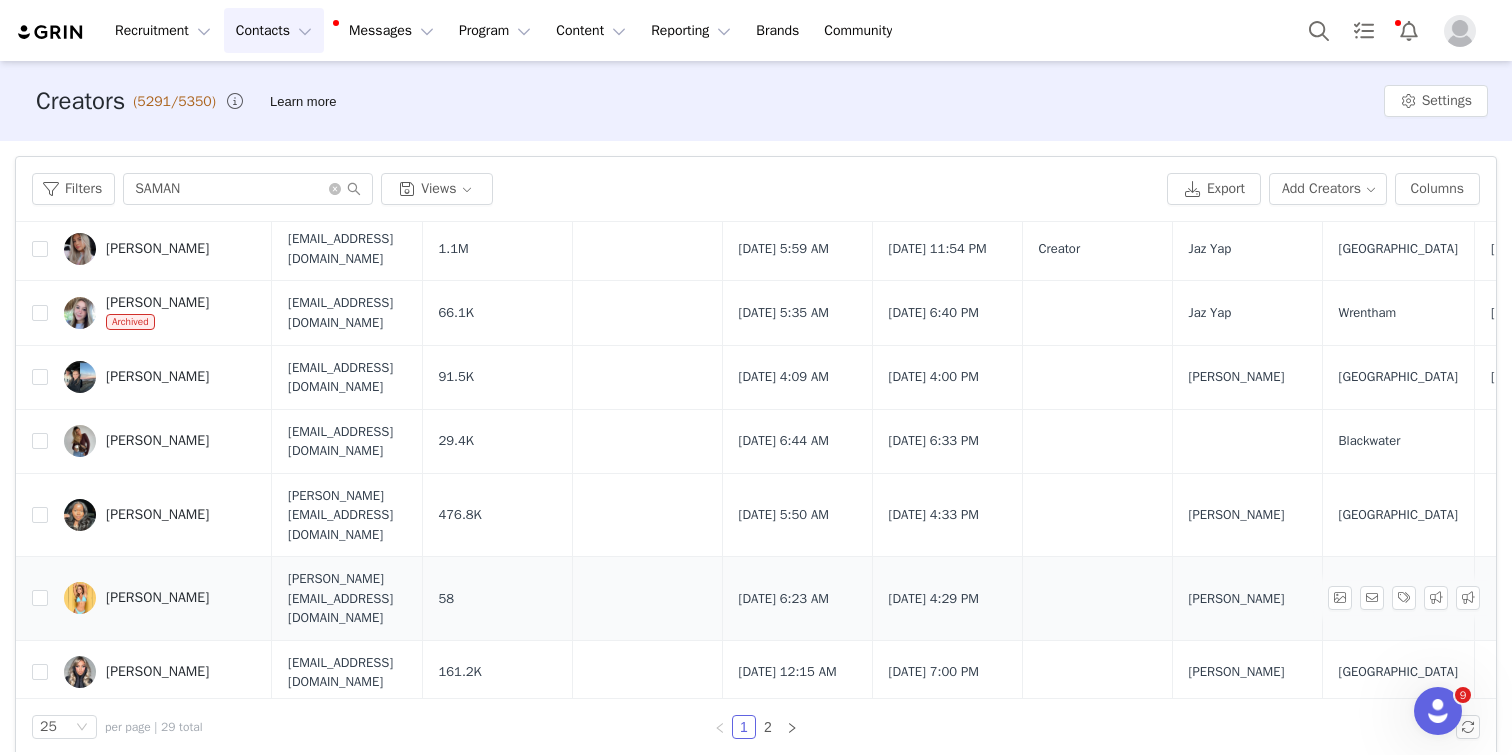 click on "[PERSON_NAME]" at bounding box center [157, 598] 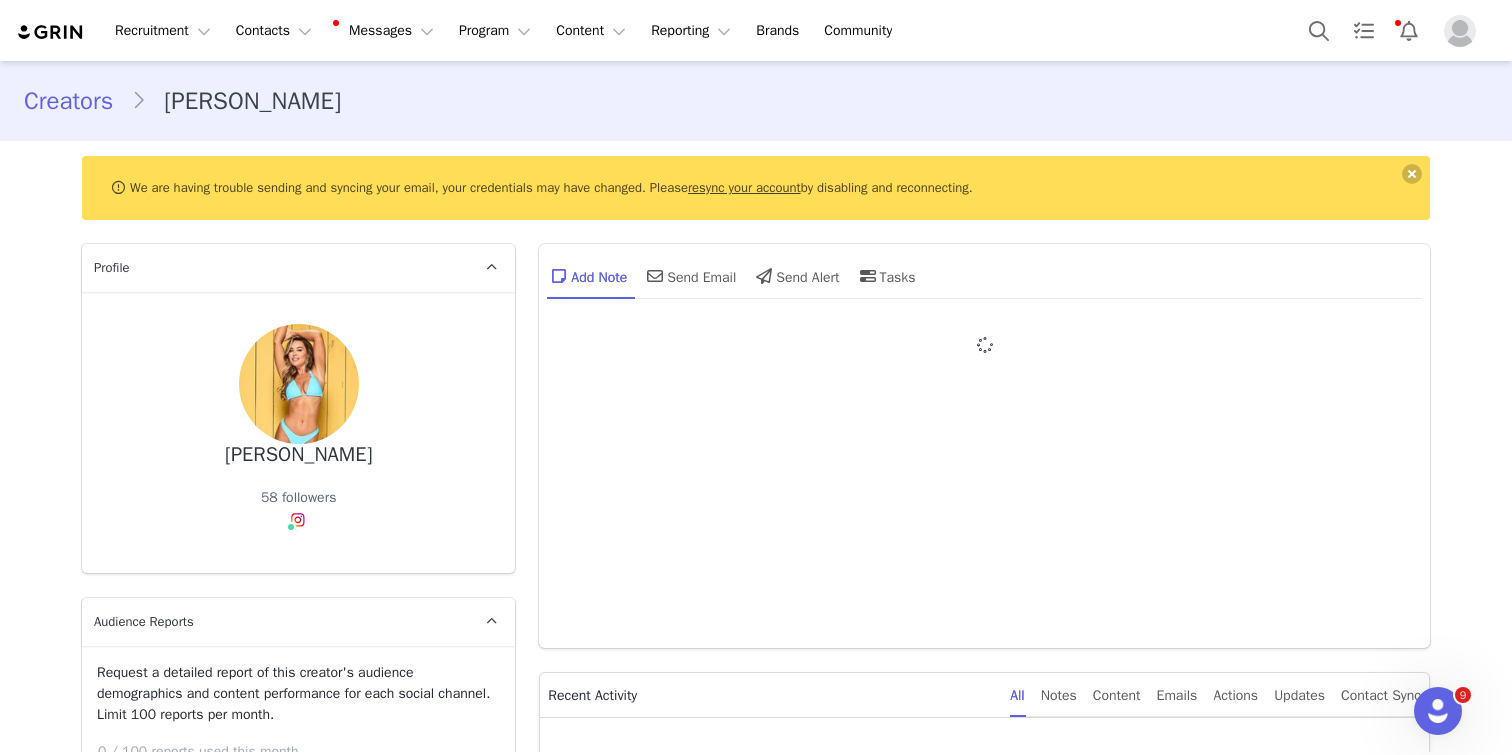 type on "+44 ([GEOGRAPHIC_DATA])" 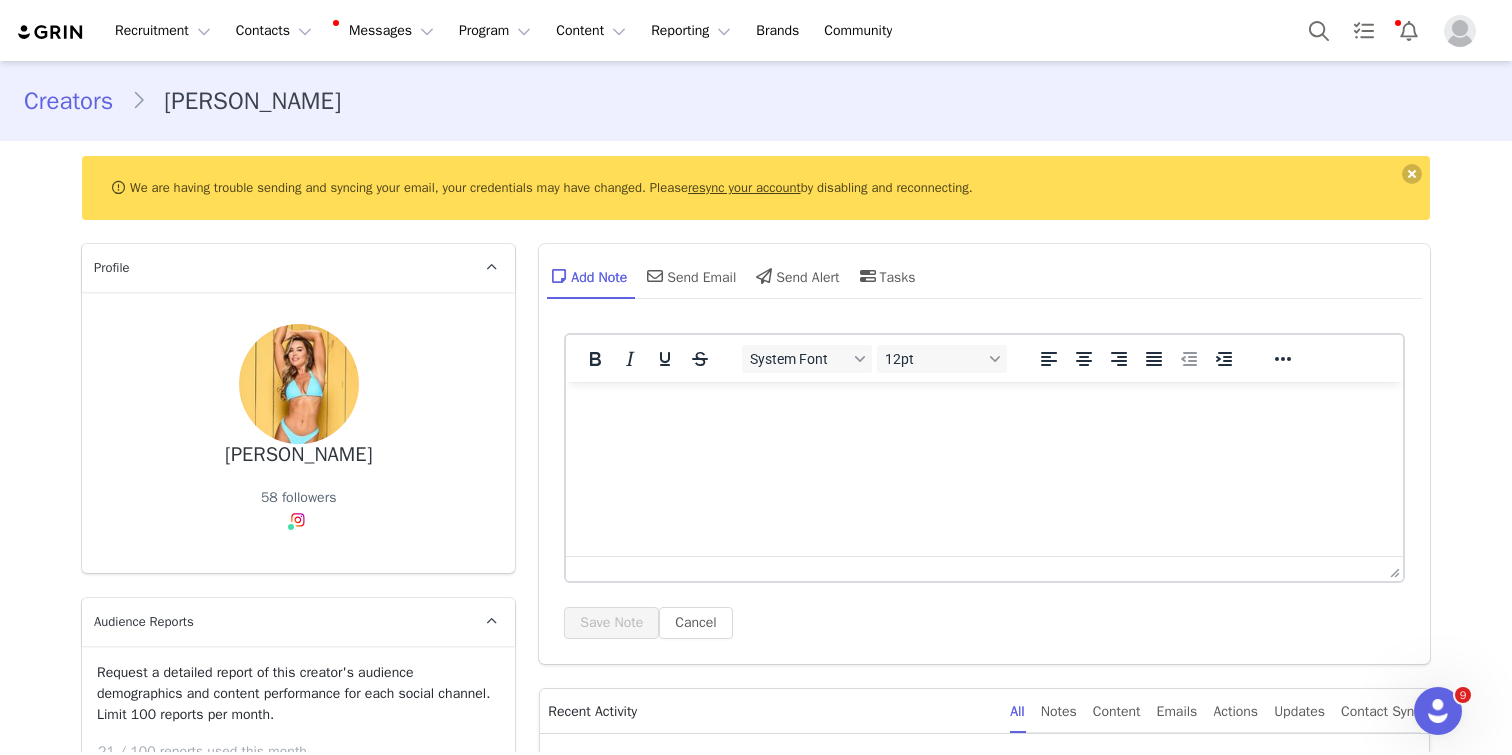 scroll, scrollTop: 0, scrollLeft: 0, axis: both 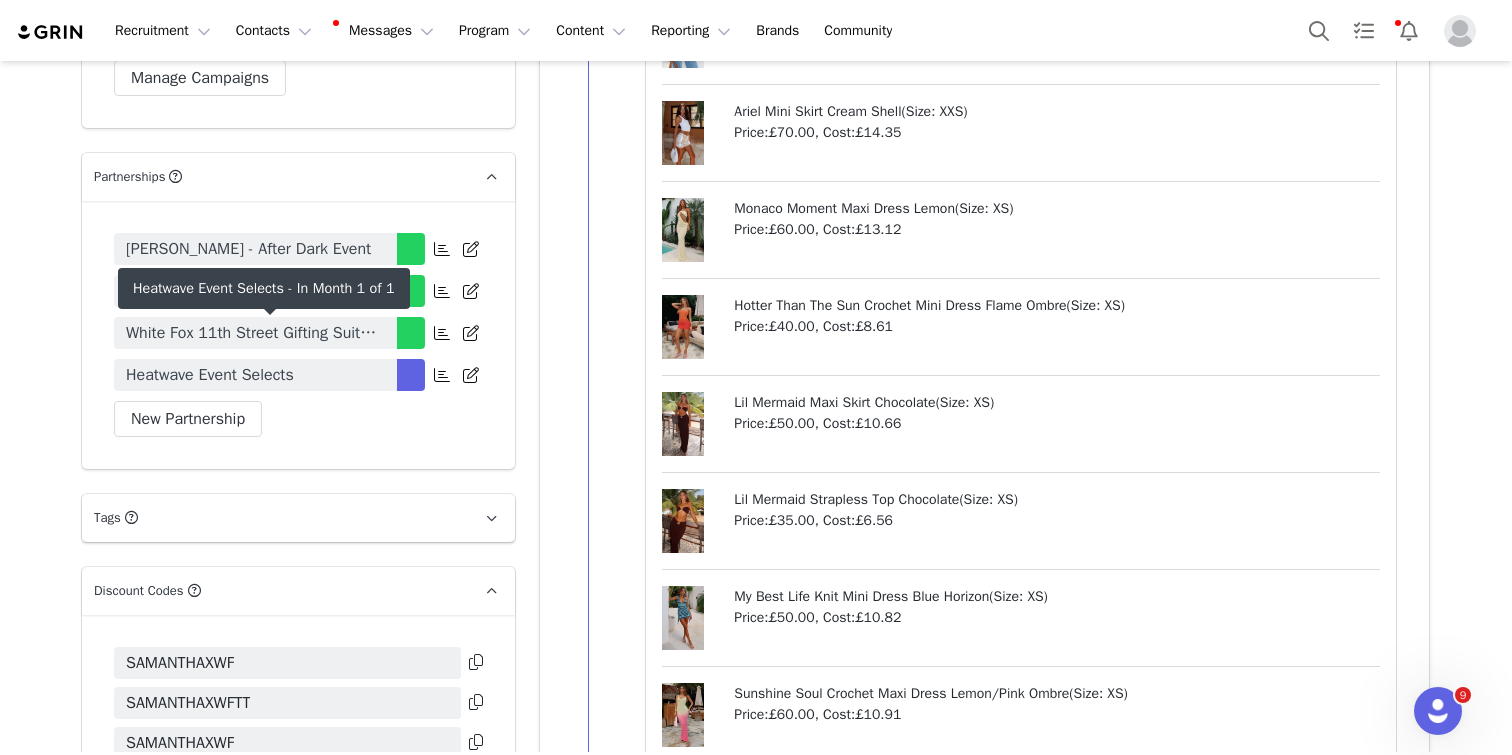 click on "Heatwave Event Selects" at bounding box center (255, 375) 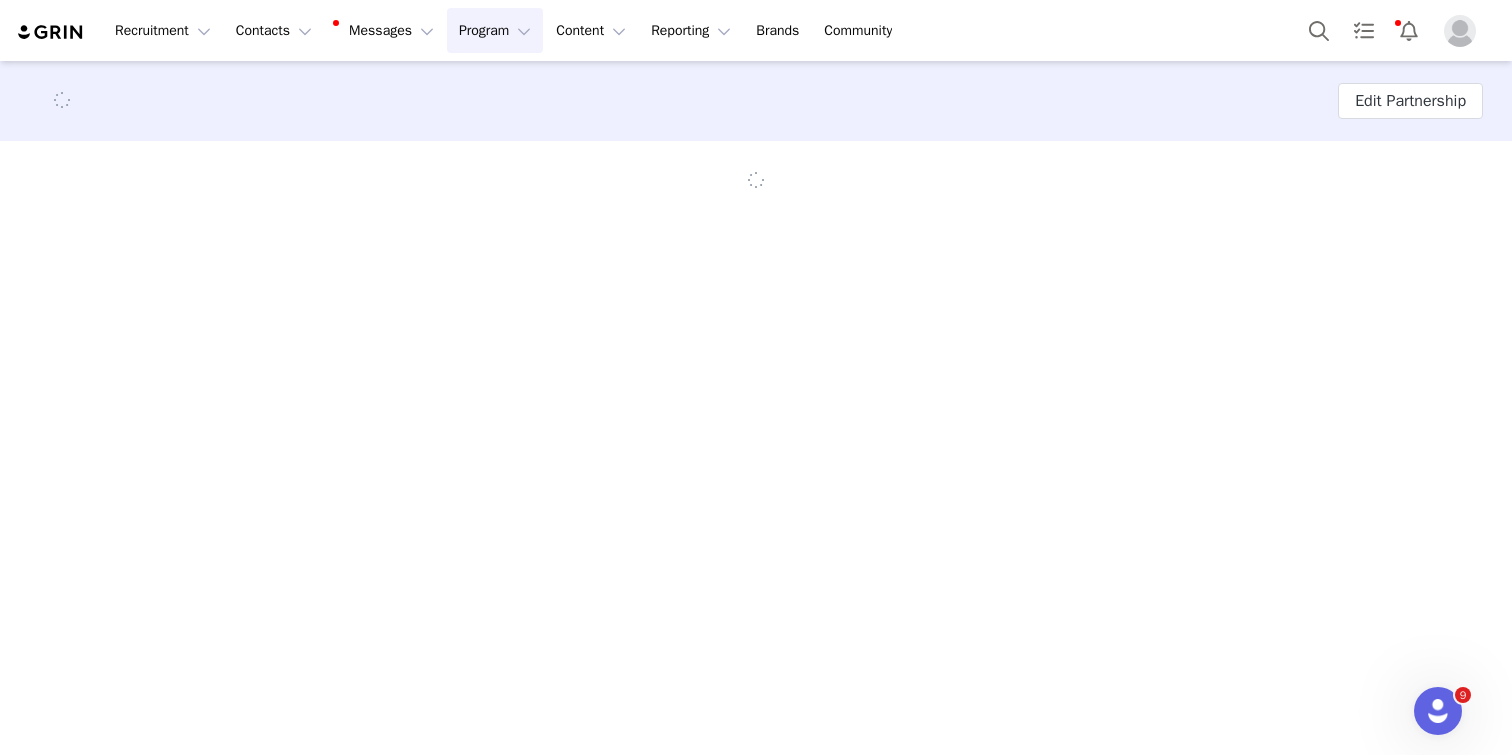 scroll, scrollTop: 0, scrollLeft: 0, axis: both 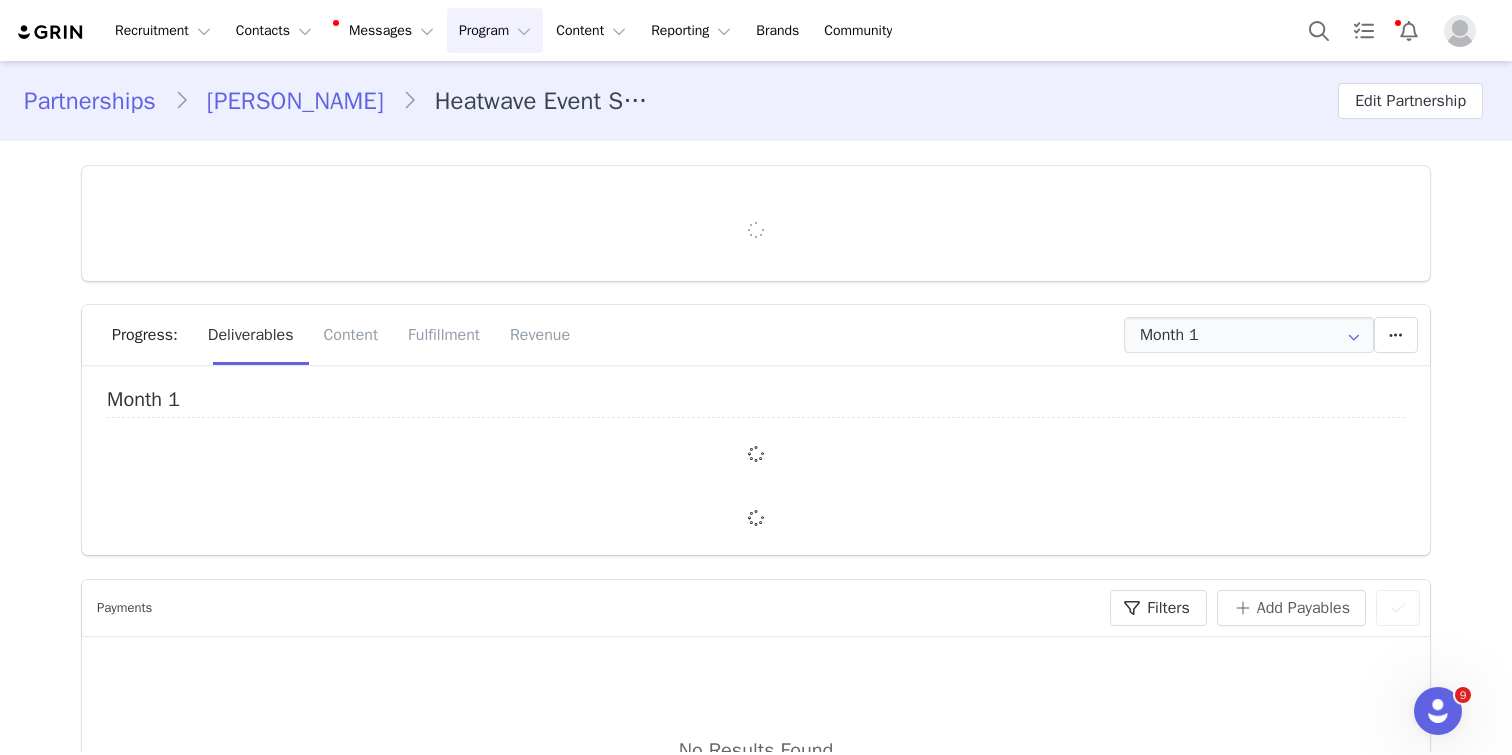 type on "+44 ([GEOGRAPHIC_DATA])" 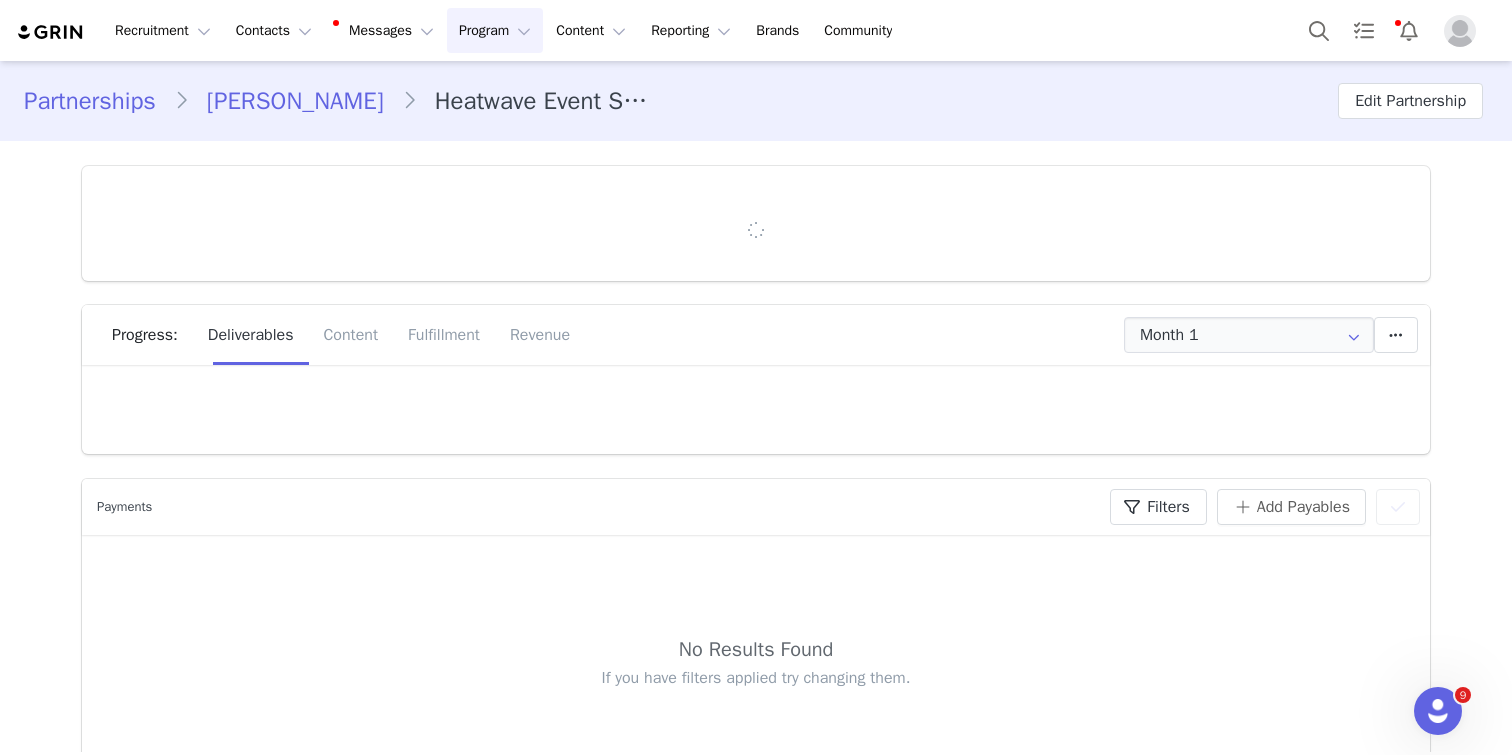 scroll, scrollTop: 0, scrollLeft: 0, axis: both 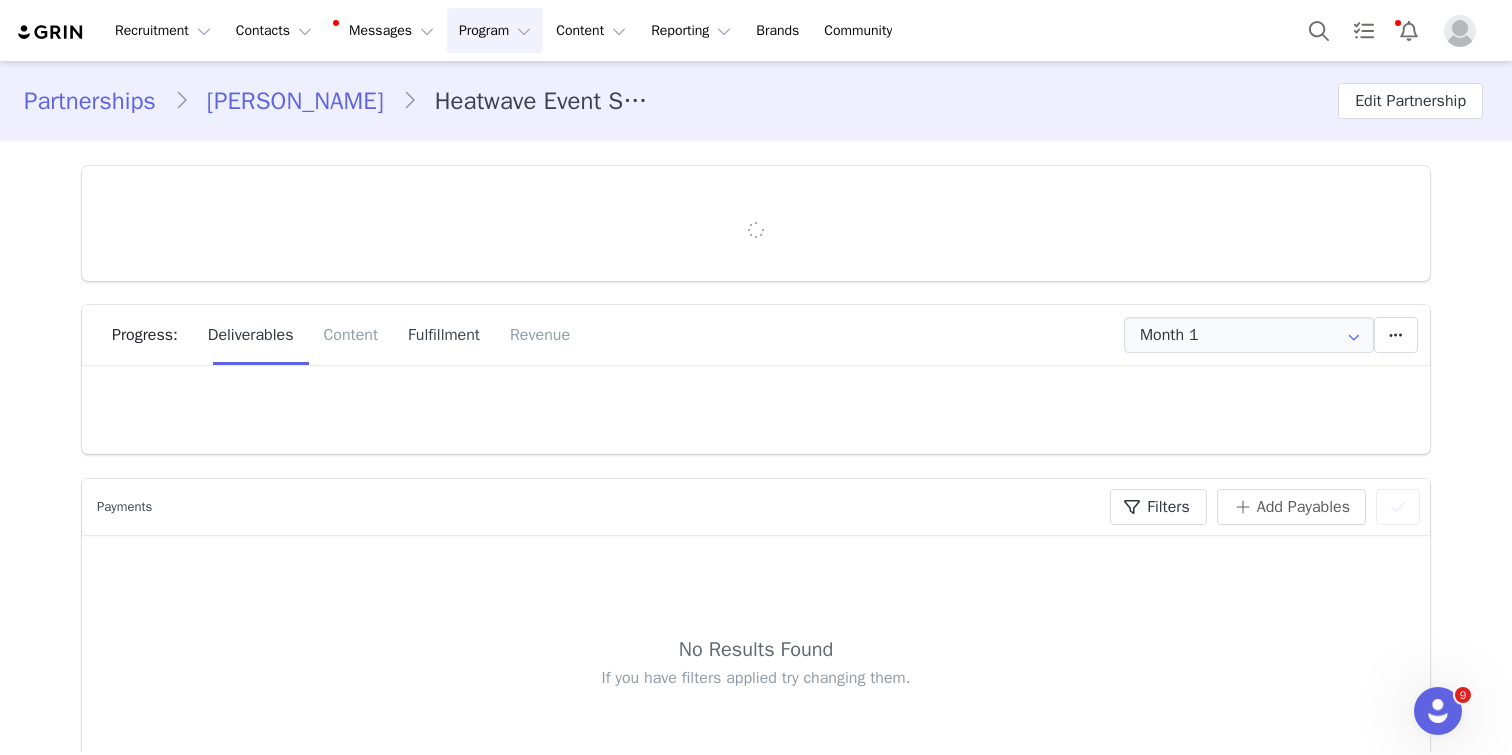 click on "Fulfillment" at bounding box center (444, 335) 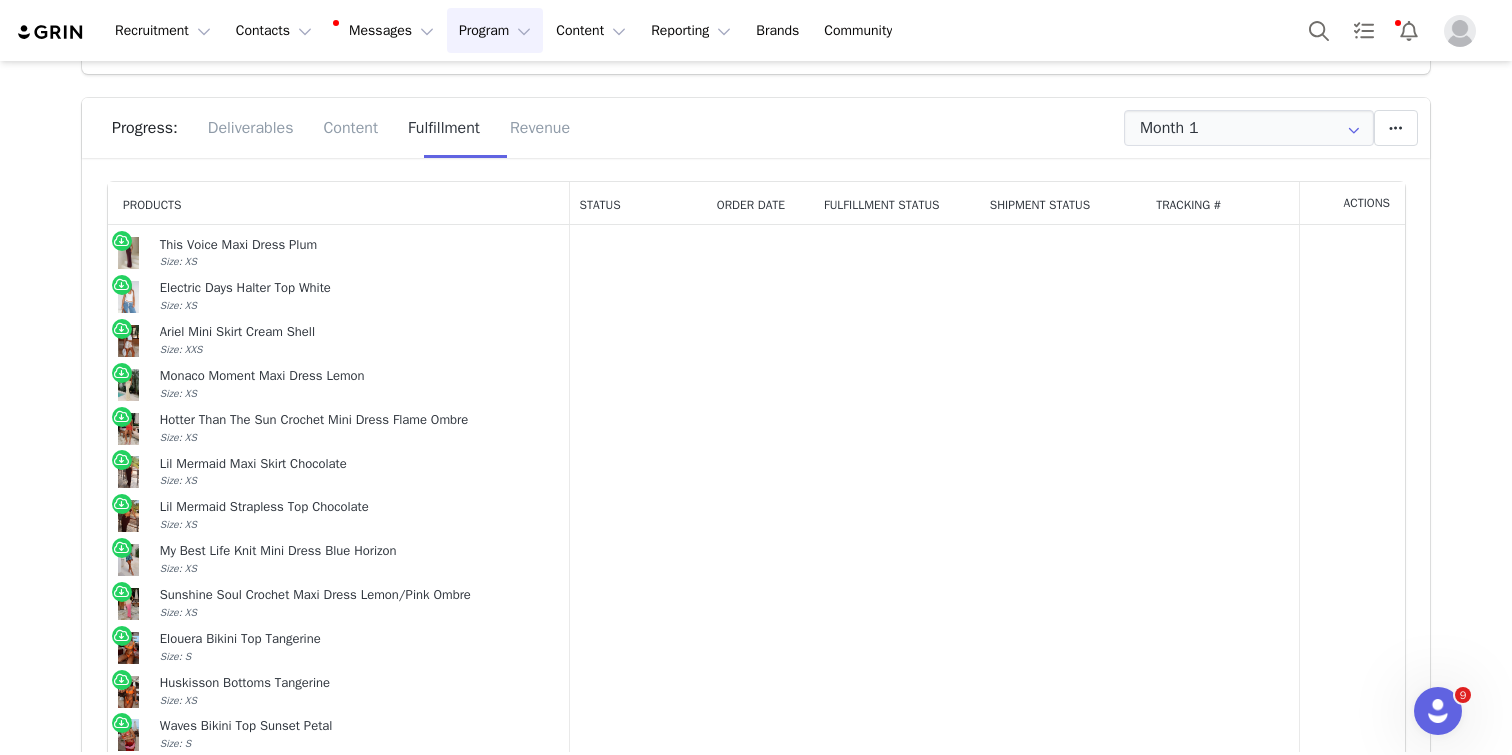 scroll, scrollTop: 235, scrollLeft: 0, axis: vertical 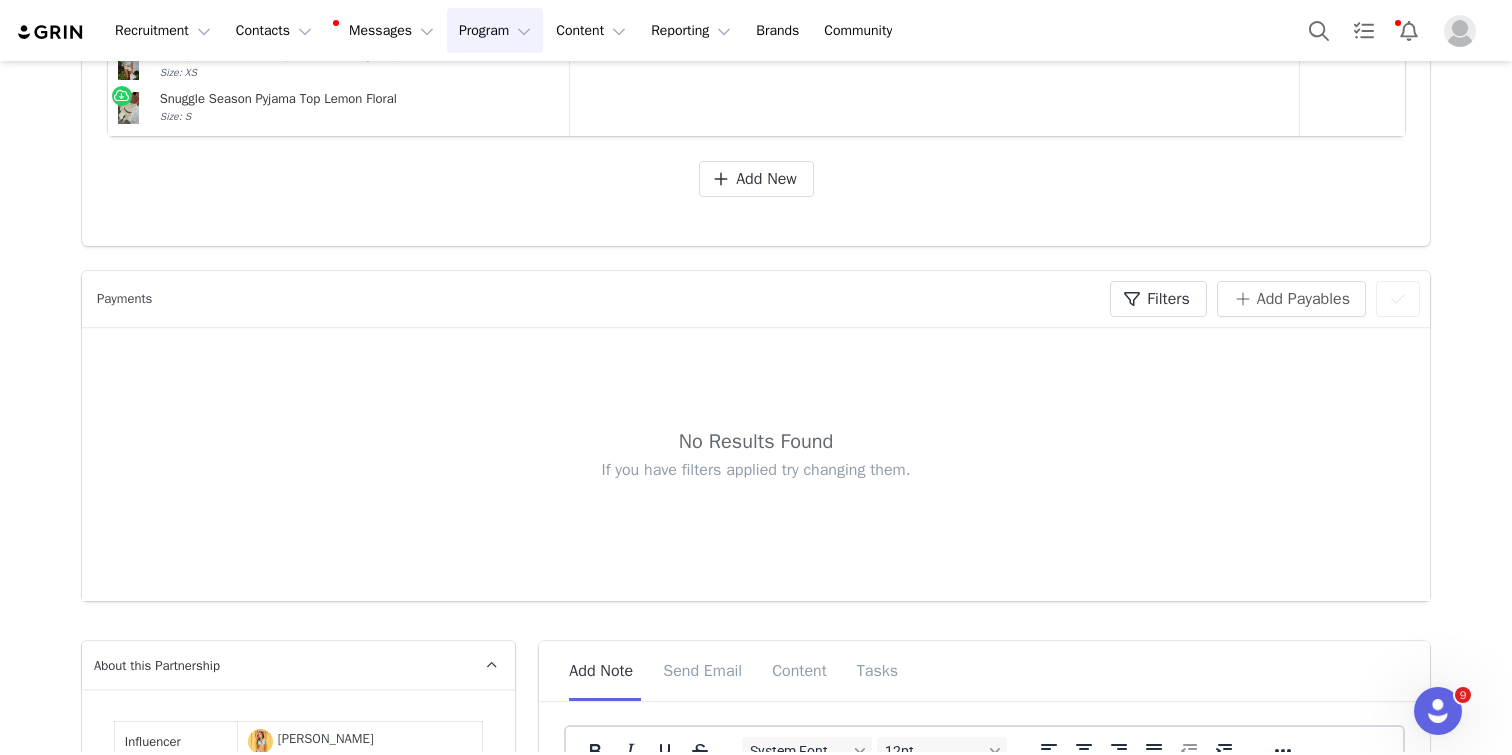 click on "Products   Status   Order Date   Fulfillment Status   Shipment Status   Tracking #   Actions  This Voice Maxi Dress Plum  Size: XS  Electric Days Halter Top White  Size: XS  Ariel Mini Skirt Cream Shell  Size: XXS  Monaco Moment Maxi Dress Lemon  Size: XS  Hotter Than The Sun Crochet Mini Dress Flame Ombre  Size: XS  Lil Mermaid Maxi Skirt Chocolate  Size: XS  Lil Mermaid Strapless Top Chocolate  Size: XS  My Best Life Knit Mini Dress Blue Horizon  Size: XS  Sunshine Soul Crochet Maxi Dress Lemon/Pink Ombre  Size: XS  Elouera Bikini Top Tangerine  Size: S  Huskisson Bottoms Tangerine  Size: XS  Waves Bikini Top Sunset Petal  Size: S  Shore Line Bottoms Sunset Petal  Size: XS  Luminous Maxi Skirt Sunset Petal  Size: XS  Endless Summer Vibes Knit Mini Dress Orange/Pink  Size: XS  Skip Town Knit Booty Shorts Forest Stripe  Size: XS  I Need To See You Knit Shorts Nautical Stripe  Size: XS  I Need To See You Knit Top Nautical Stripe  Size: XXS  Light Up My Life Strapless Mini Dress White Add New" at bounding box center (756, -507) 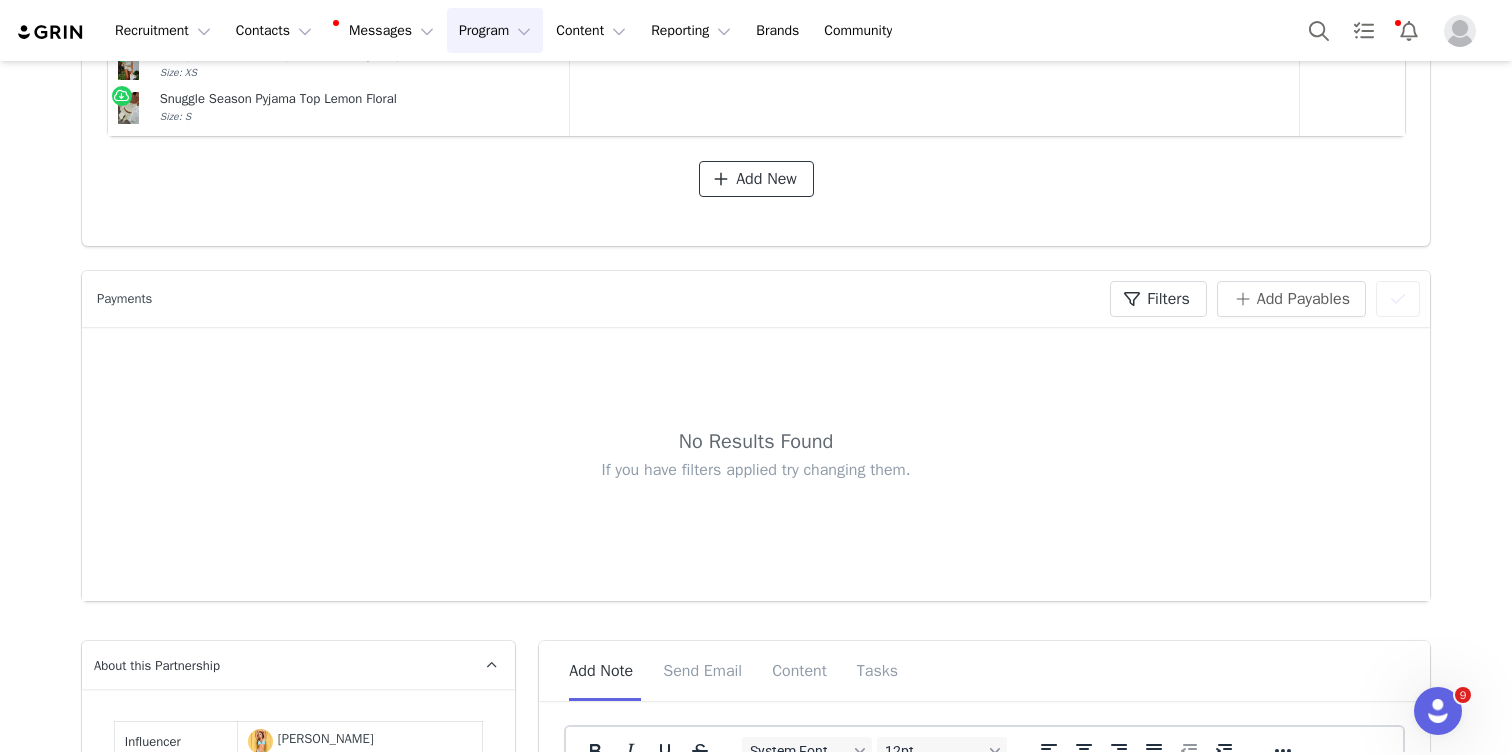 click on "Add New" at bounding box center [766, 179] 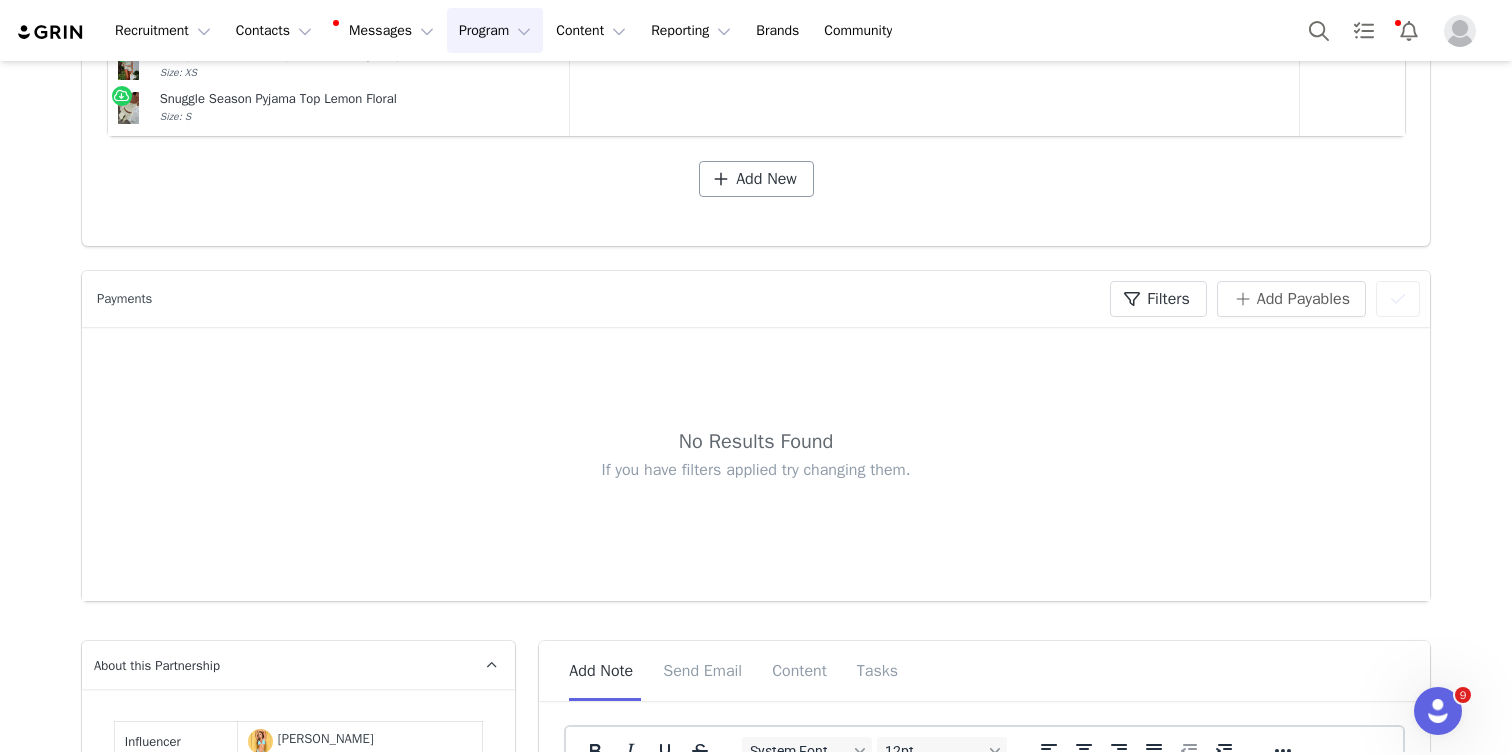 scroll, scrollTop: 0, scrollLeft: 0, axis: both 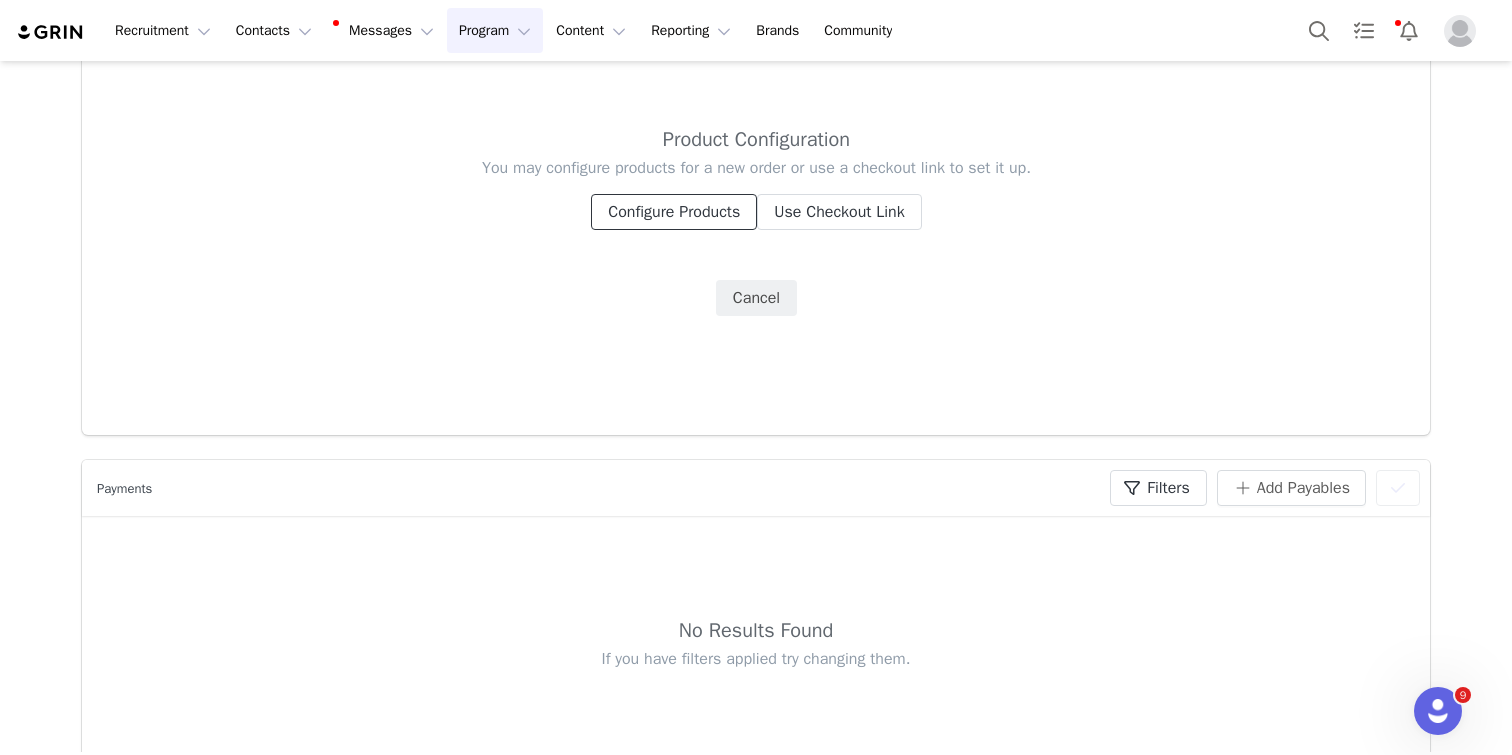 click on "Configure Products" at bounding box center [674, 212] 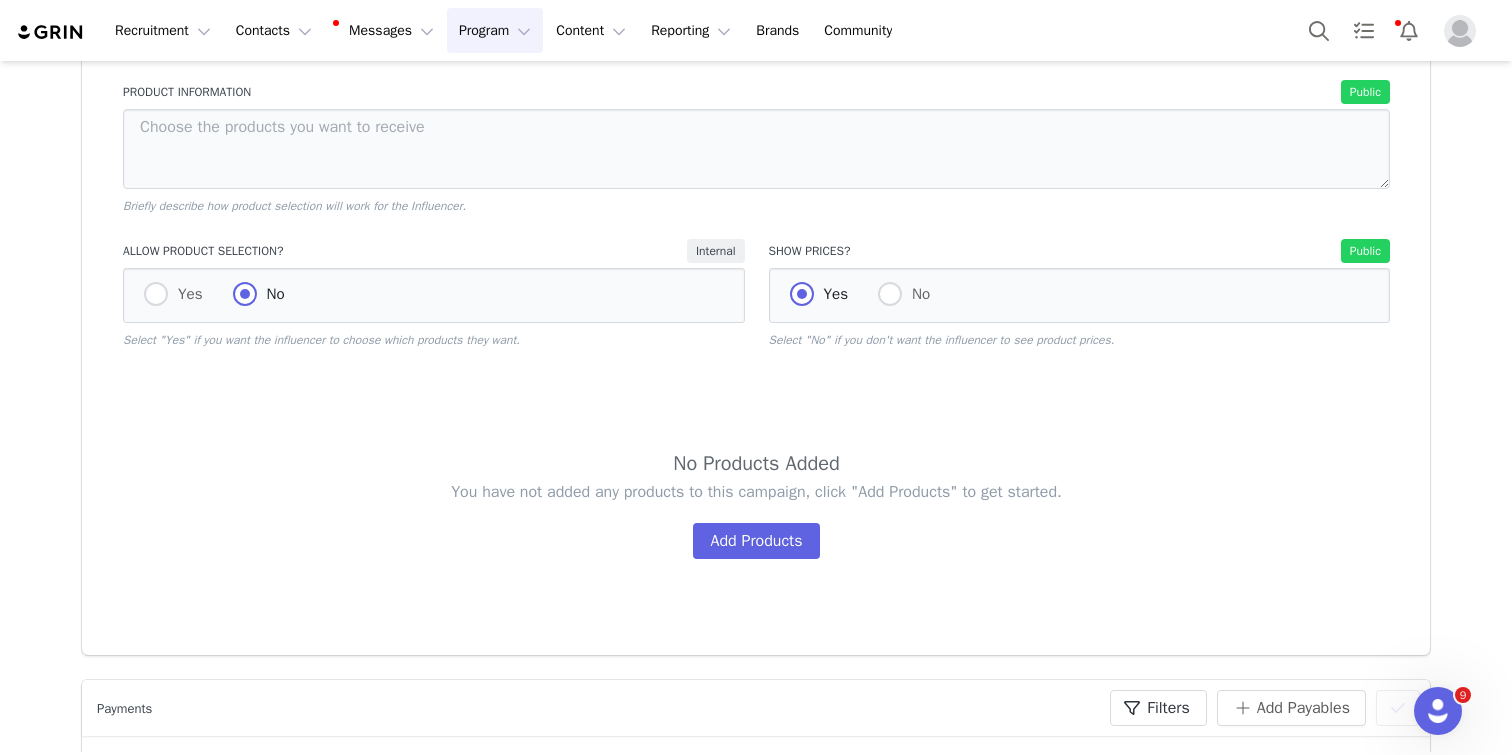 scroll, scrollTop: 311, scrollLeft: 0, axis: vertical 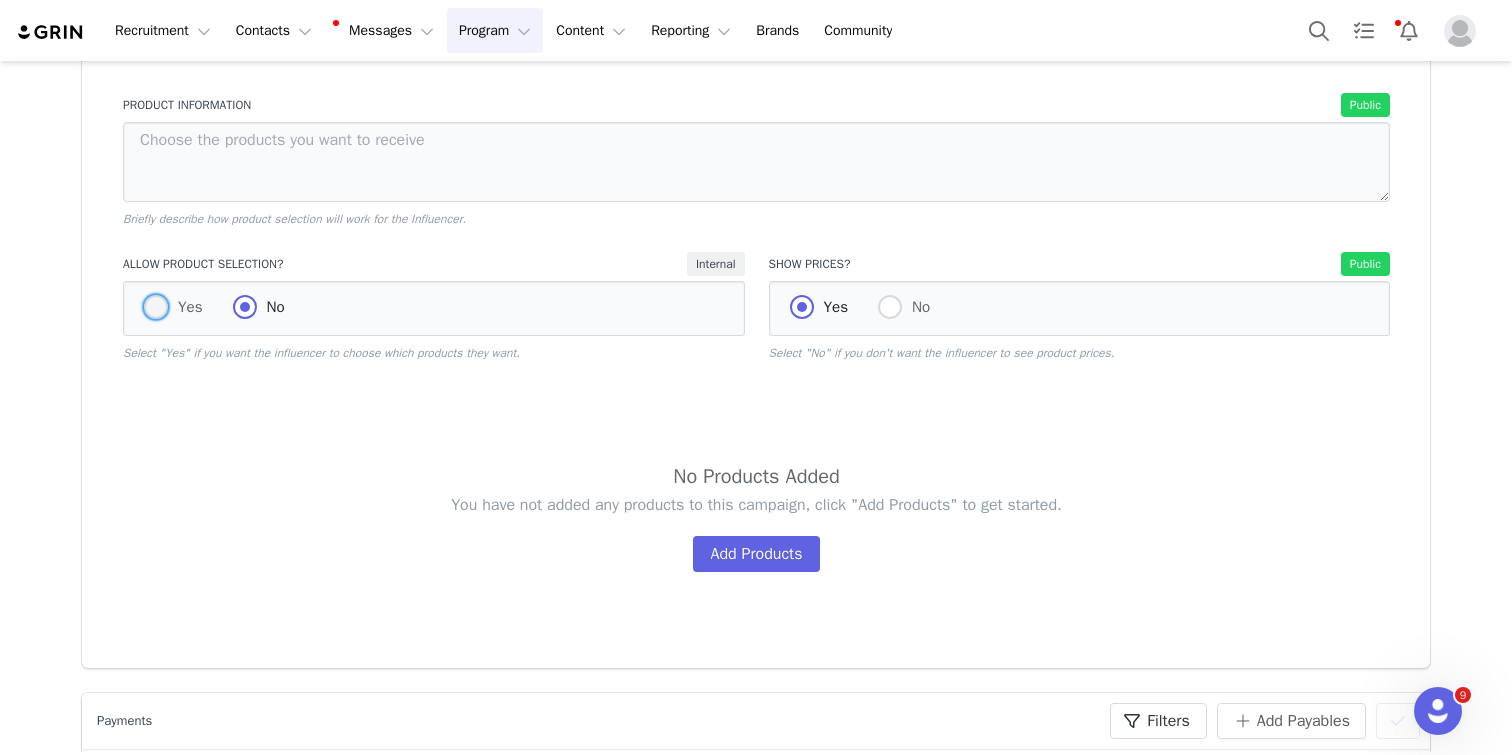 click on "Yes" at bounding box center [185, 307] 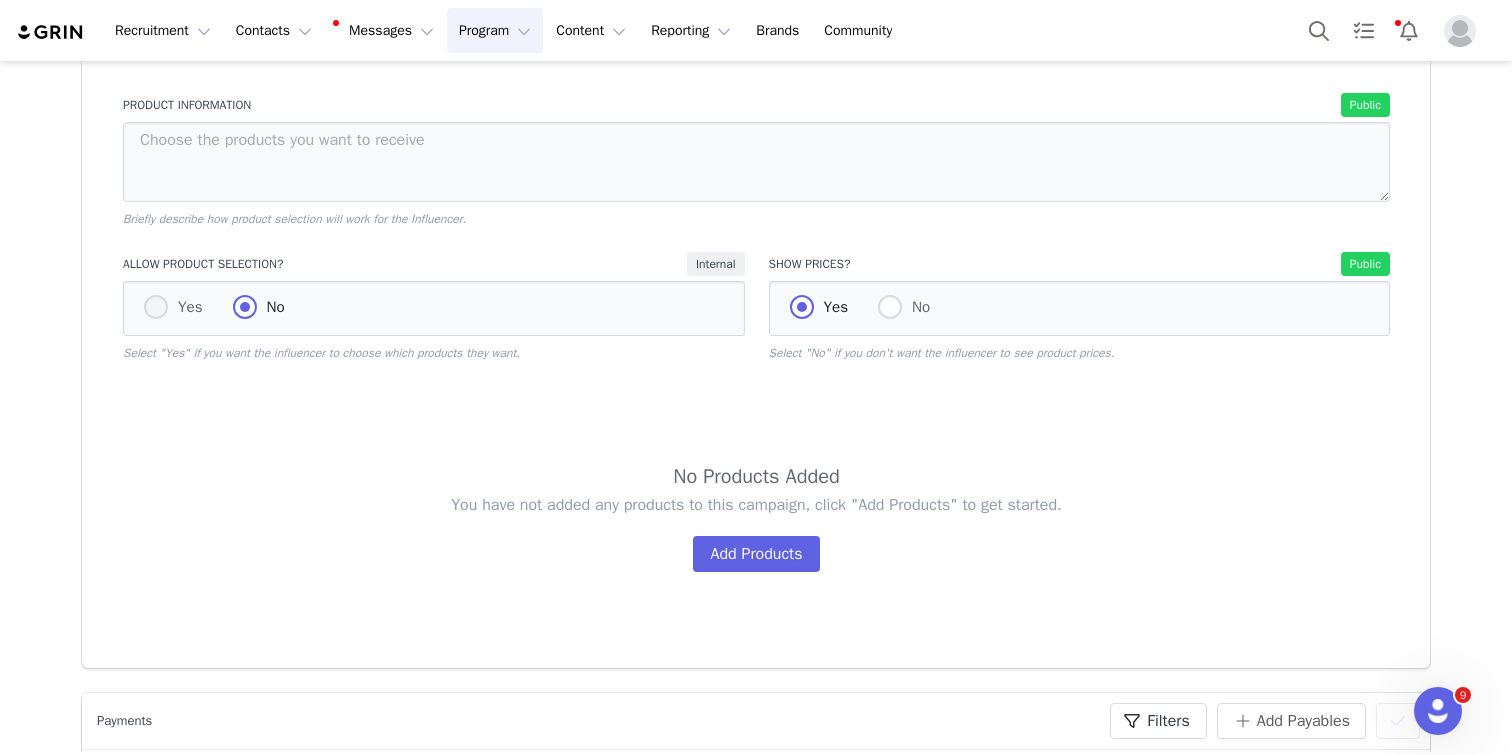 click on "Yes" at bounding box center [156, 308] 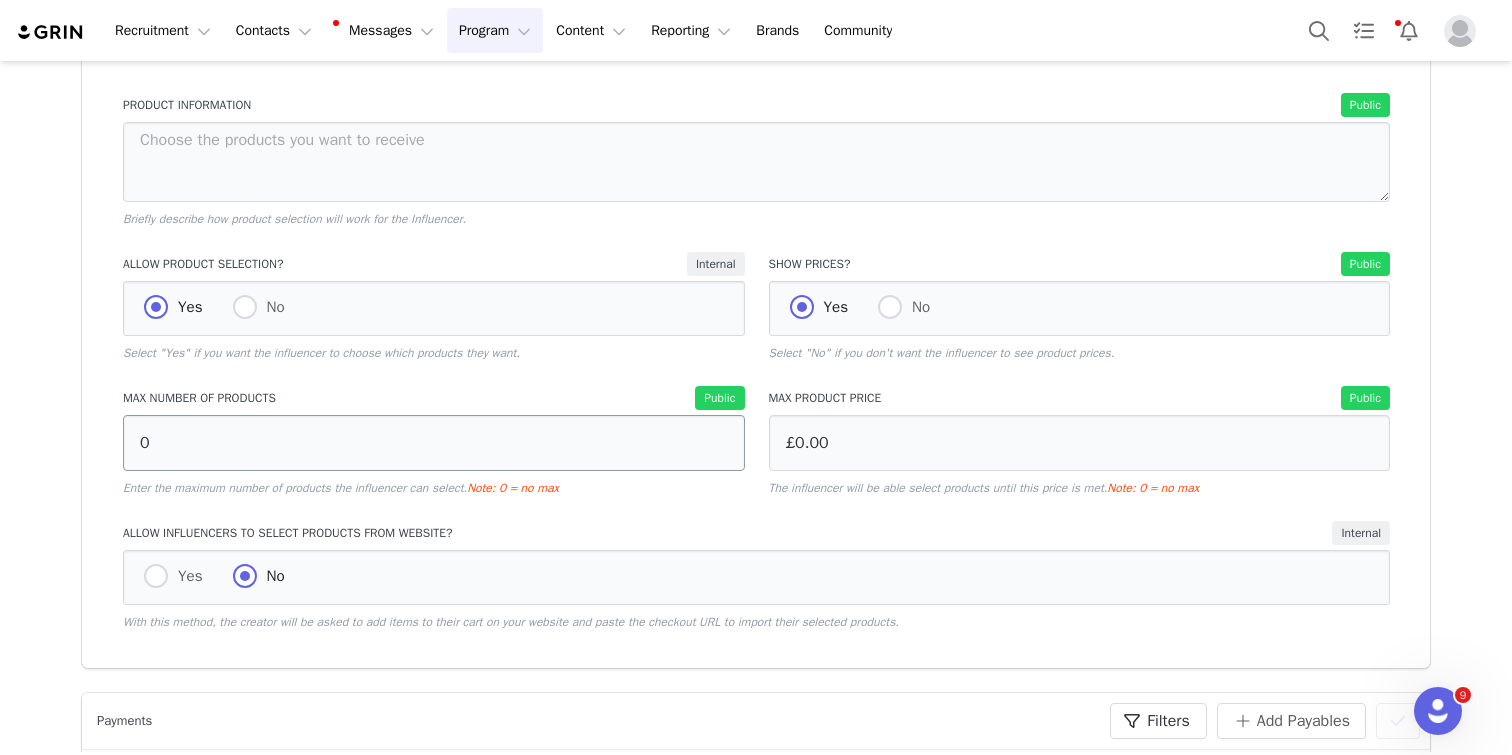 scroll, scrollTop: 394, scrollLeft: 0, axis: vertical 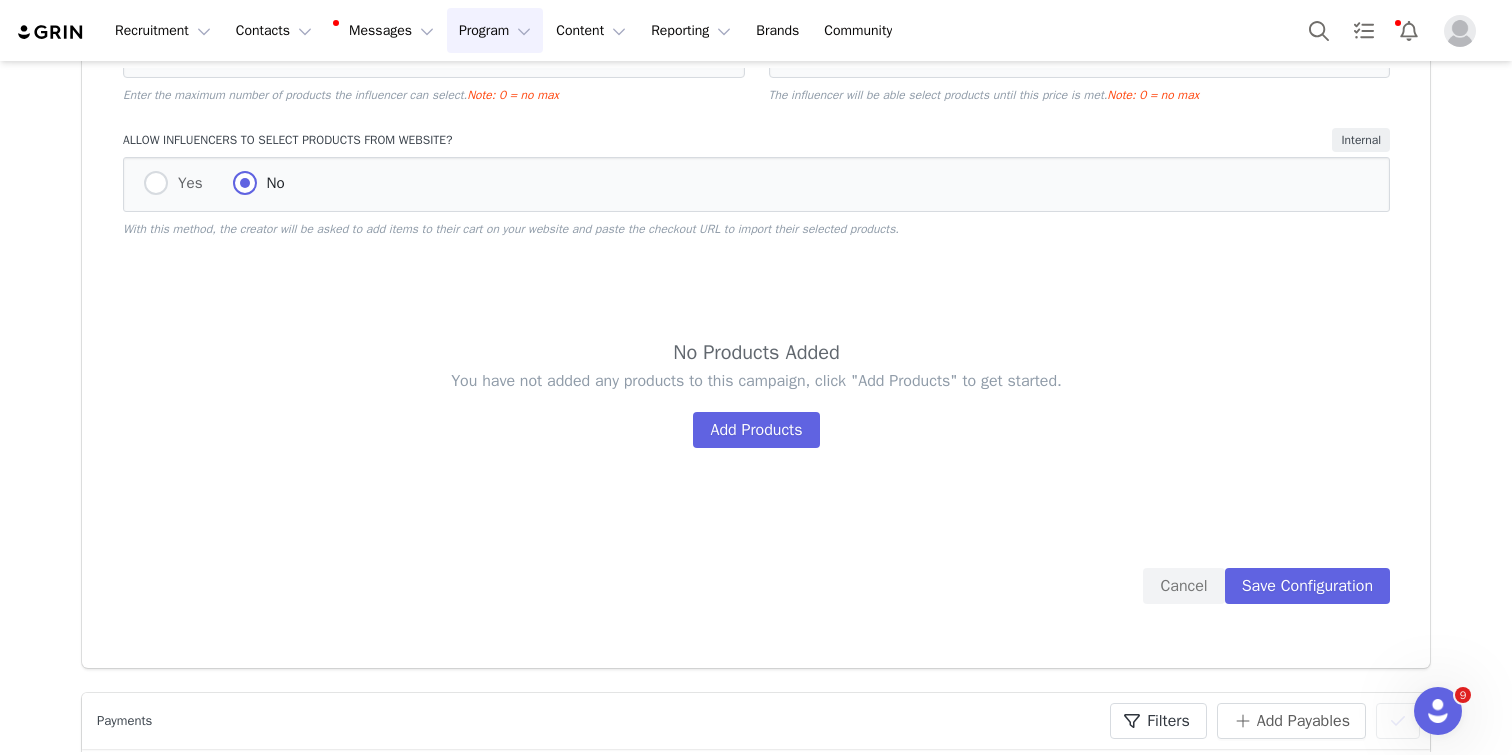 click on "You have not added any products to this campaign, click "Add Products" to get started.  Add Products" at bounding box center (756, 409) 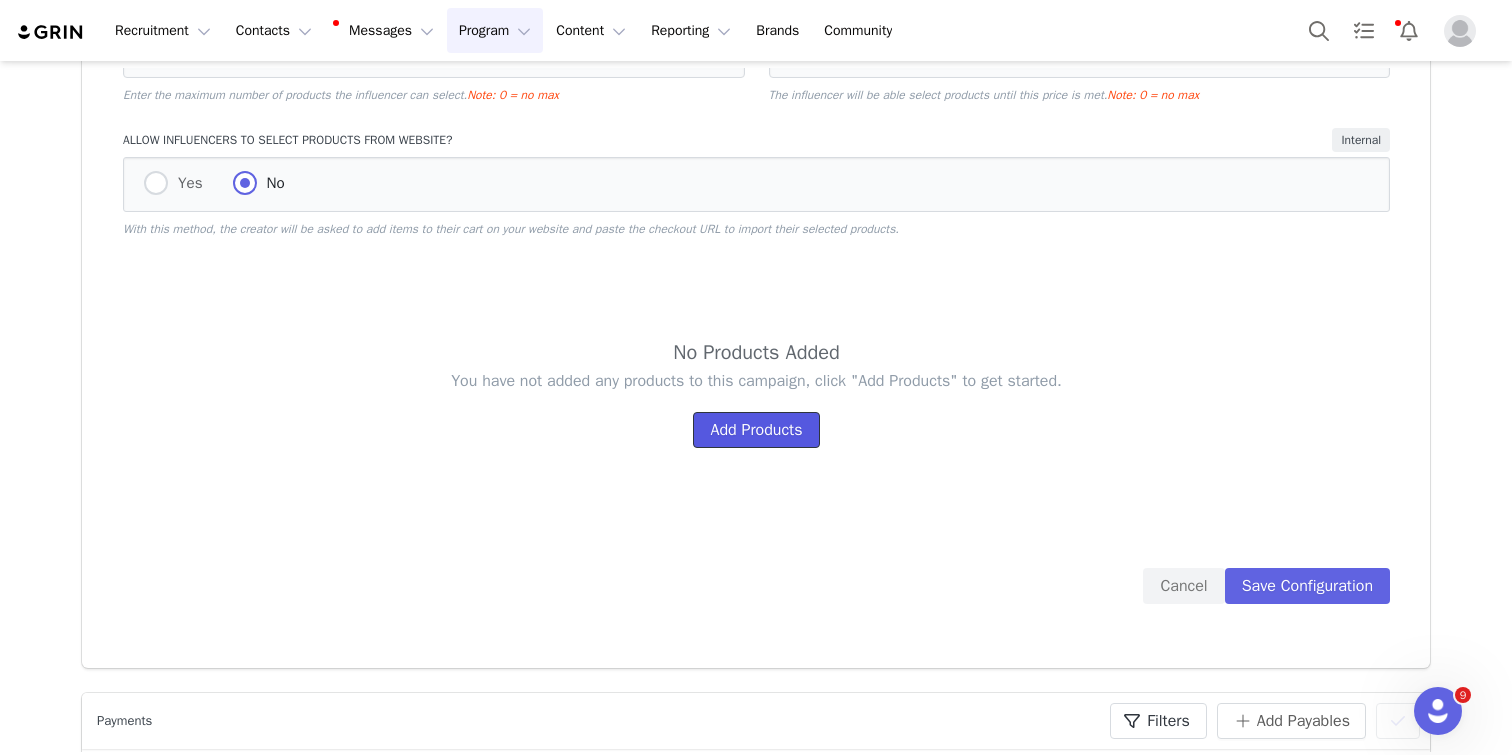 click on "Add Products" at bounding box center (756, 430) 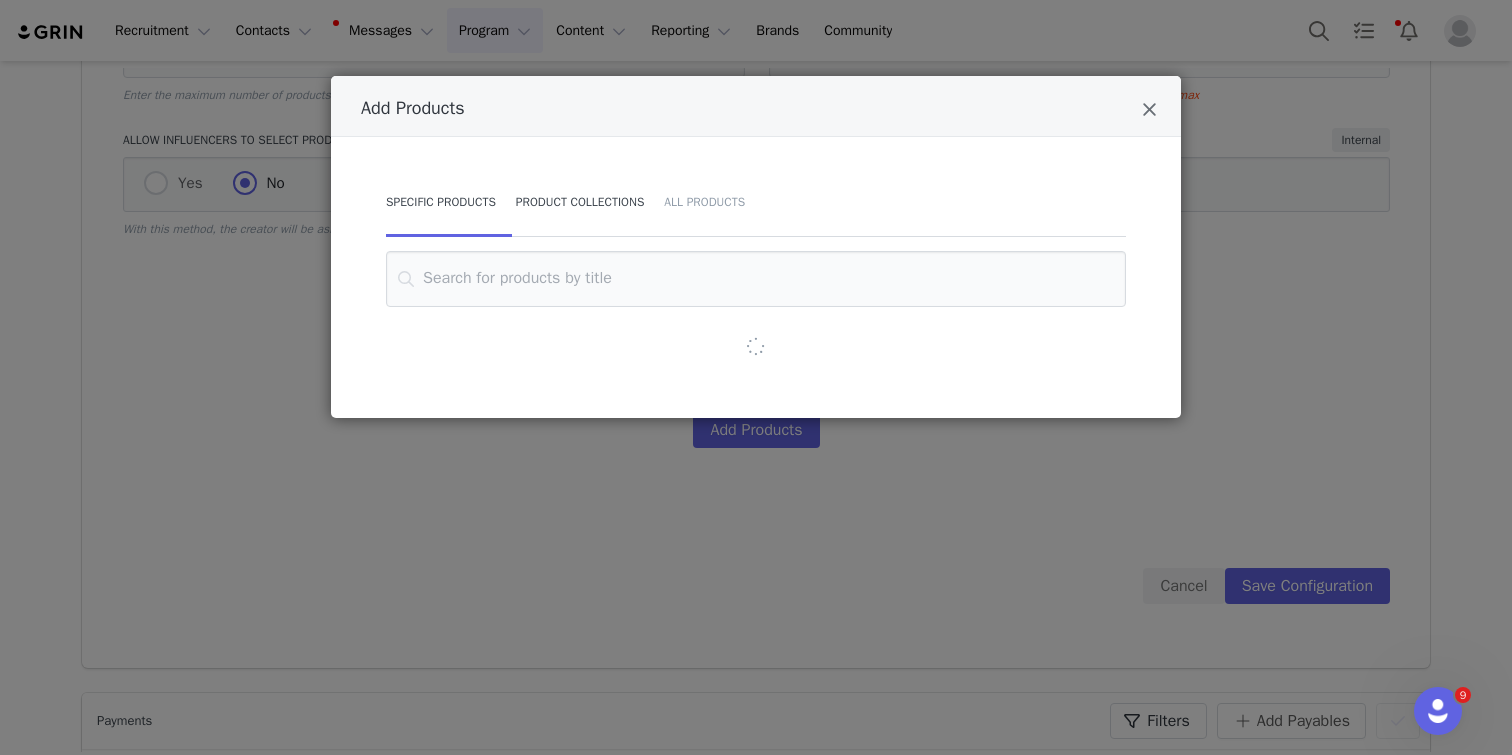 click on "Product Collections" at bounding box center [580, 202] 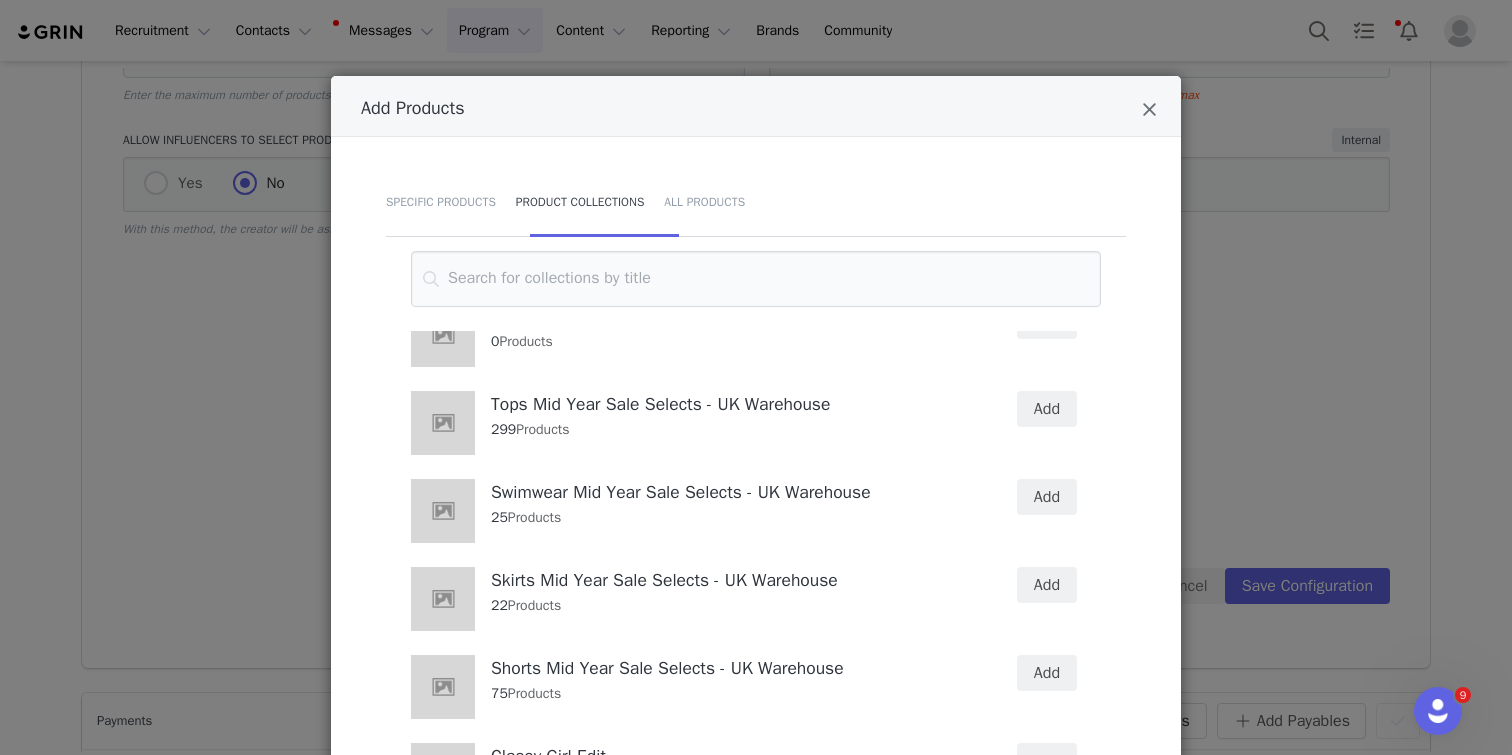 scroll, scrollTop: 376, scrollLeft: 0, axis: vertical 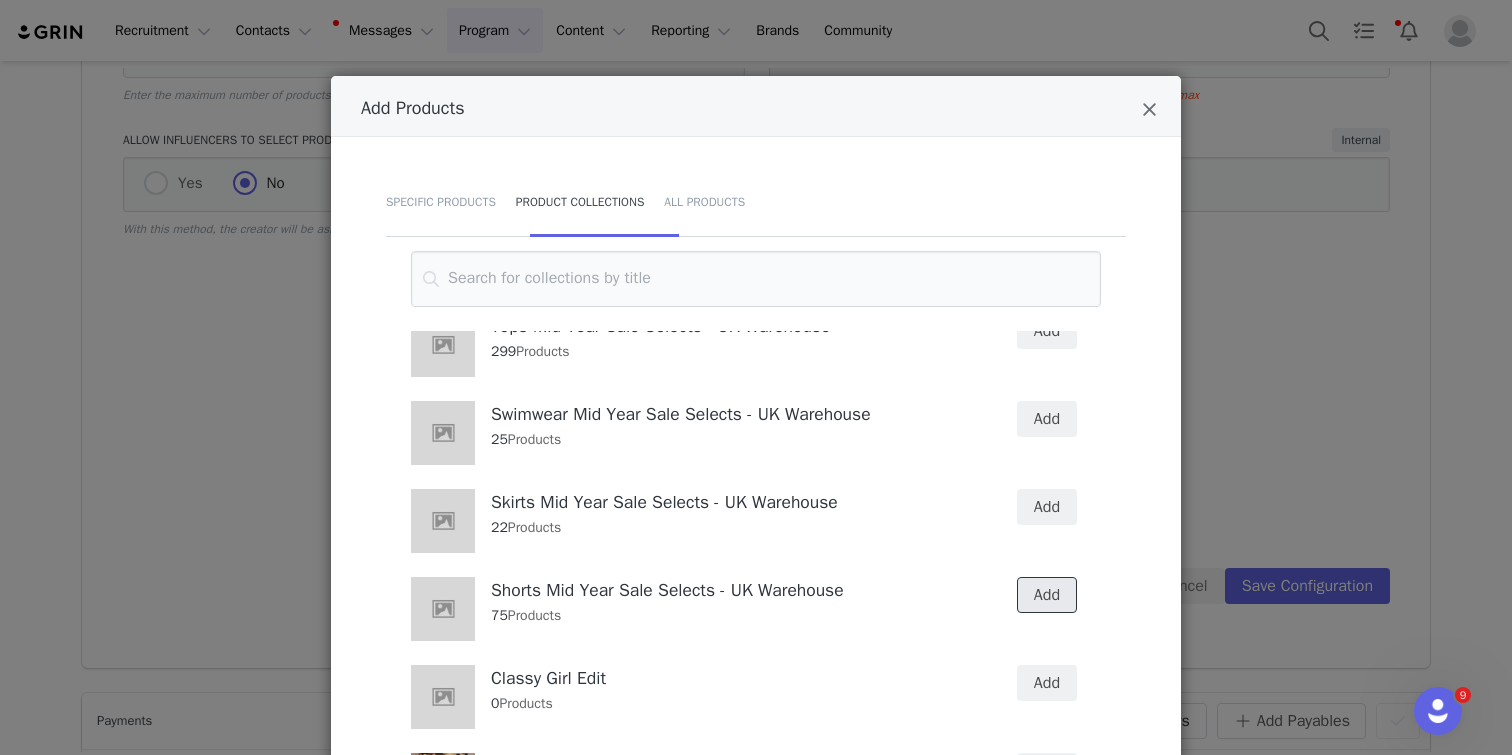 click on "Add" at bounding box center (1047, 595) 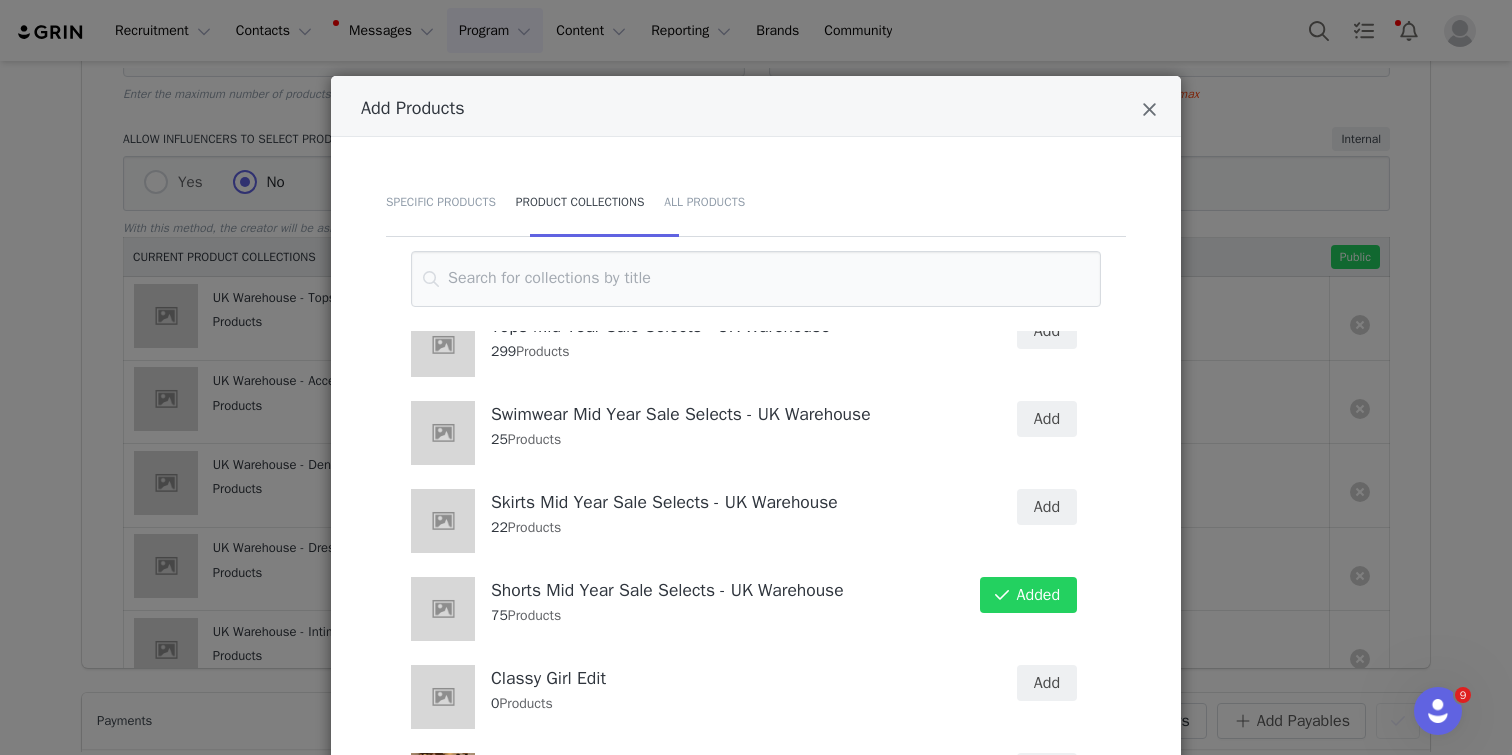 click on "Add Products Specific Products Product Collections All Products May Ridts & [PERSON_NAME] Vdherik Bestie Styling Edit  0   Products   Add  Pants Mid Year Sale Selects - UK Warehouse  80   Products   Add  SUMMER LOUNGE EDIT  0   Products   Add  Rush Week Ready  0   Products   Add  Tops Mid Year Sale Selects - UK Warehouse  299   Products   Add  Swimwear Mid Year Sale Selects - UK Warehouse  25   Products   Add  Skirts Mid Year Sale Selects - UK Warehouse  22   Products   Add  Shorts Mid Year Sale Selects - UK Warehouse  75   Products  Added Classy Girl Edit  0   Products   Add  Summer Mood  0   Products   Add  Summer Festival  0   Products   Add  From the Archives  0   Products   Add  HOT SUMMER NIGHTS  0   Products   Add  Beach To Bar  0   Products   Add  Holly’s Wishlist  0   Products   Add  Casa Caliente  0   Products   Add  TRENDING: POLKA DOTS  0   Products   Add  11th Street  0   Products   Add  The [PERSON_NAME] Styling Edit  0   Products   Add  Spring Breakers  2   Products   Add  Modesty Edit  0   Products" at bounding box center (756, 377) 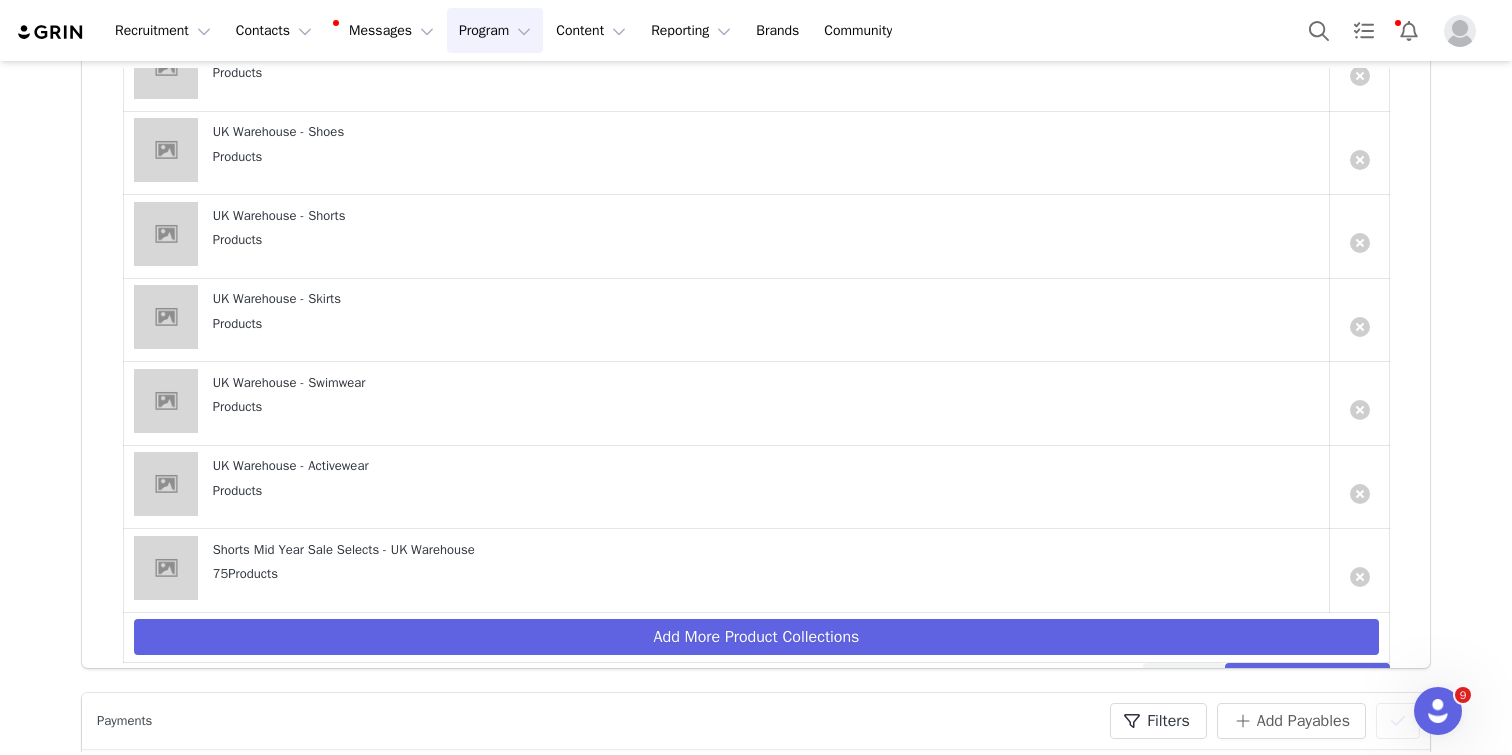 scroll, scrollTop: 1232, scrollLeft: 0, axis: vertical 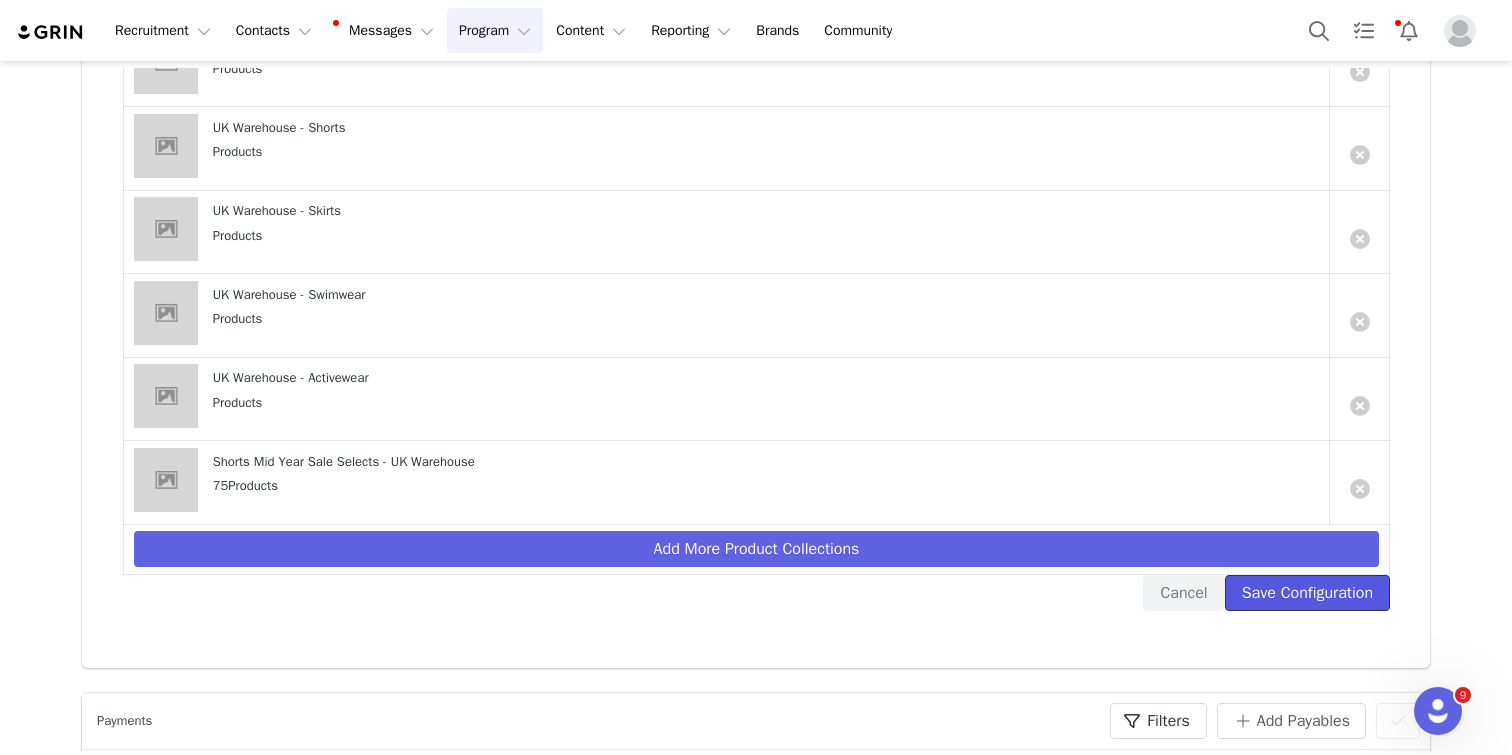 click on "Save Configuration" at bounding box center (1307, 593) 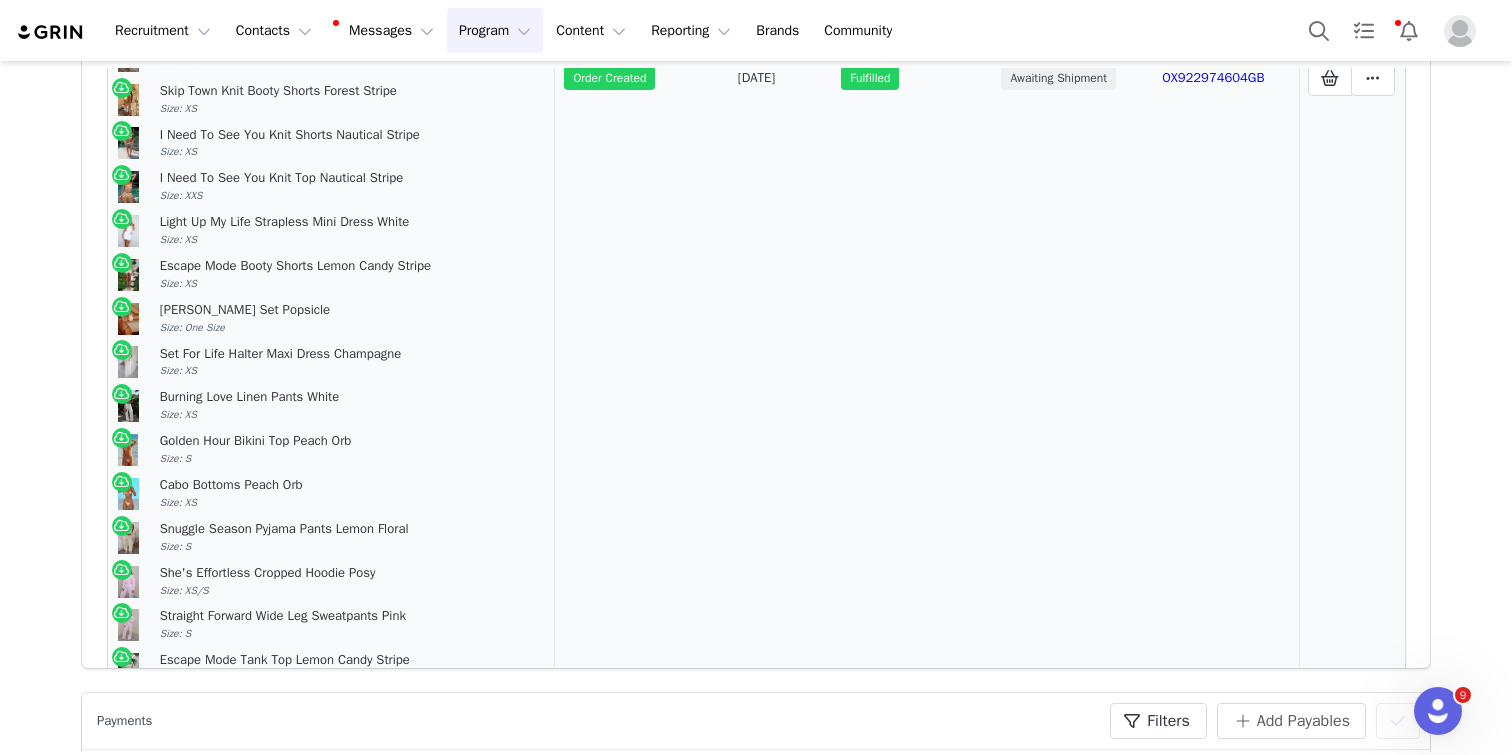 scroll, scrollTop: 879, scrollLeft: 0, axis: vertical 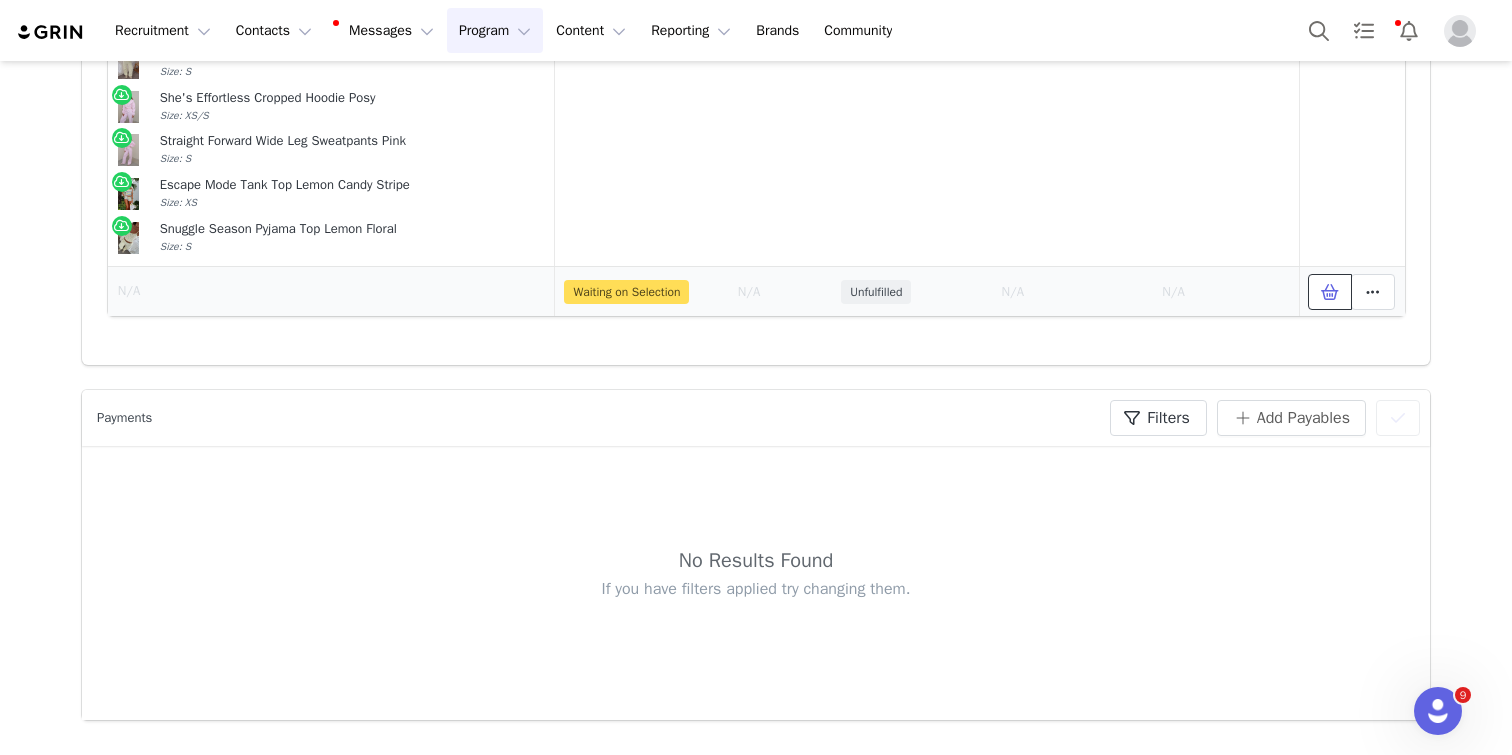 click at bounding box center [1330, 292] 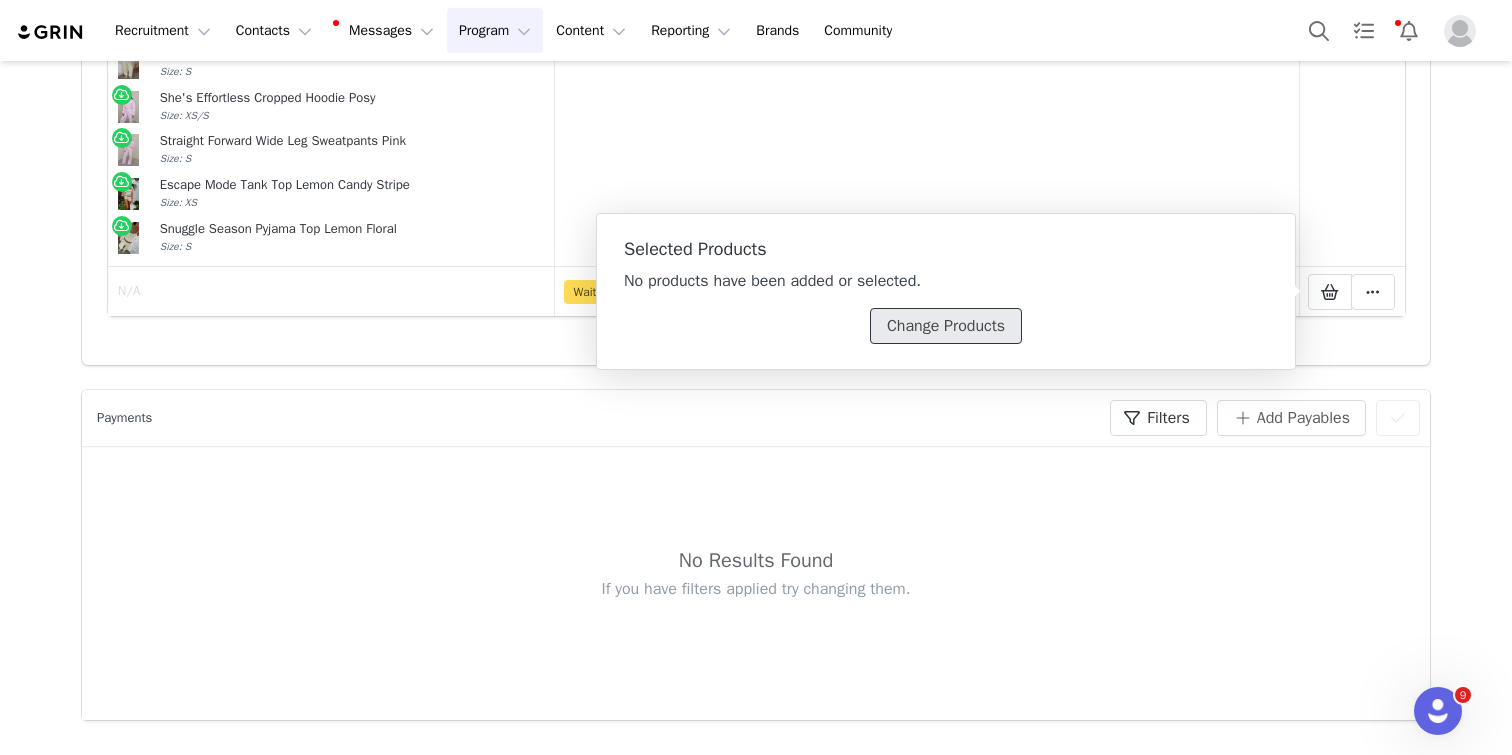 click on "Change Products" at bounding box center (946, 326) 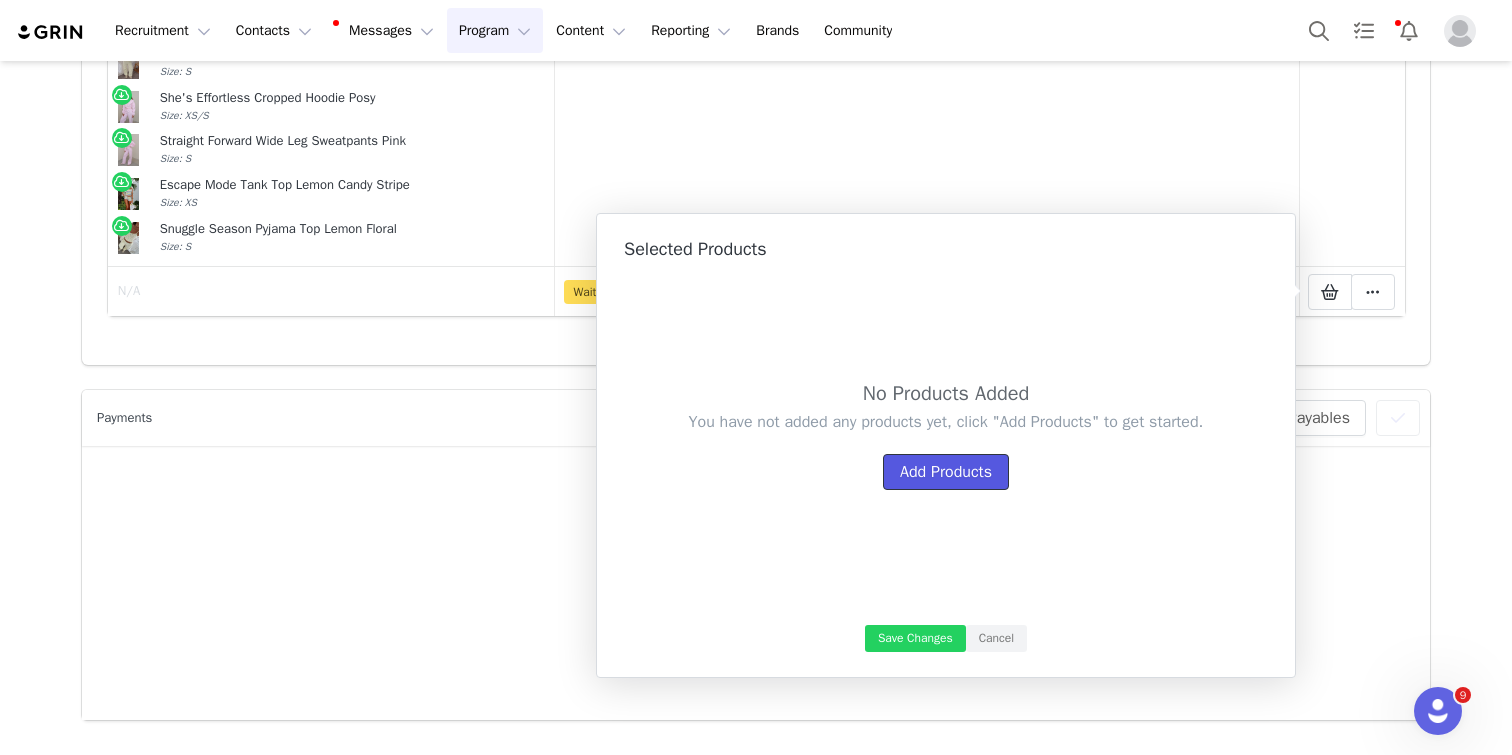 click on "Add Products" at bounding box center (946, 472) 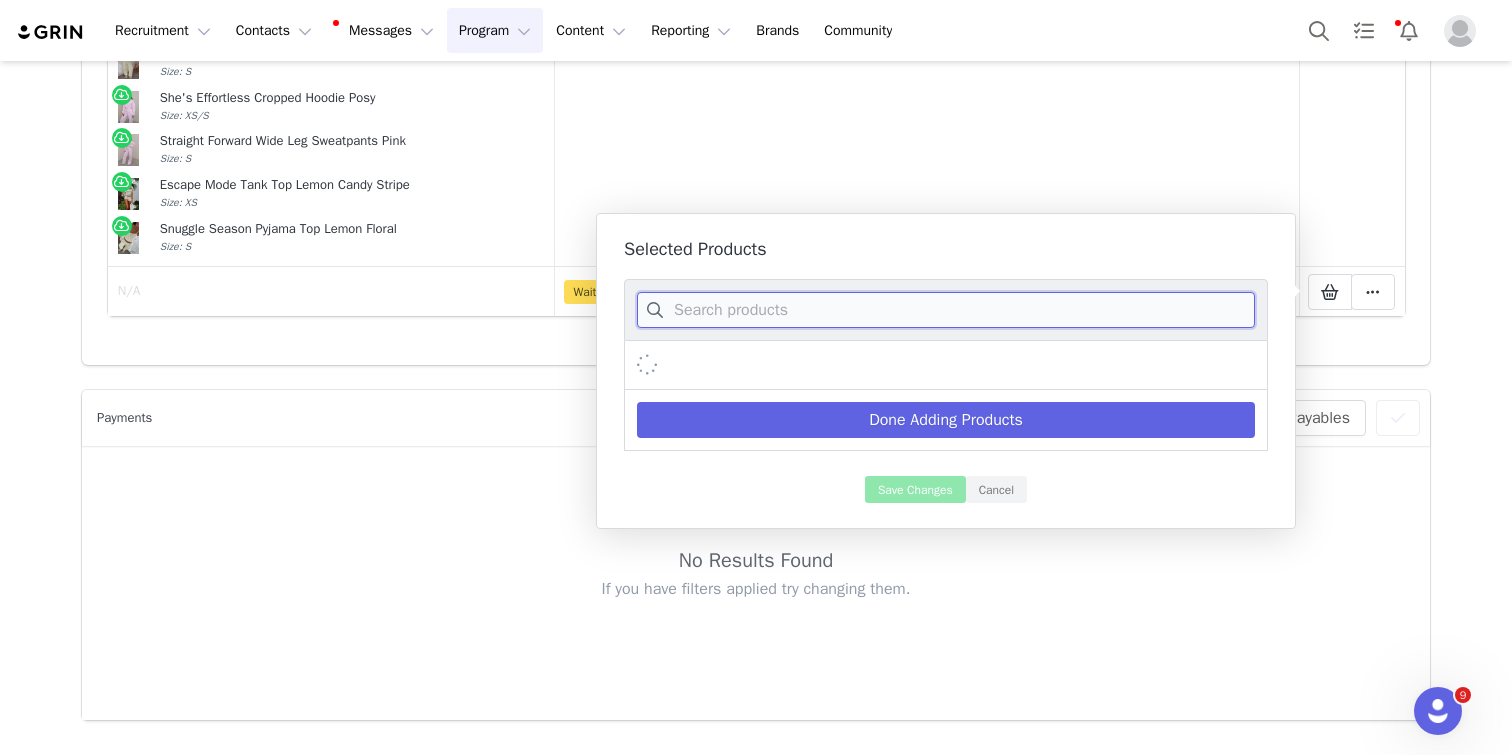 click at bounding box center (946, 310) 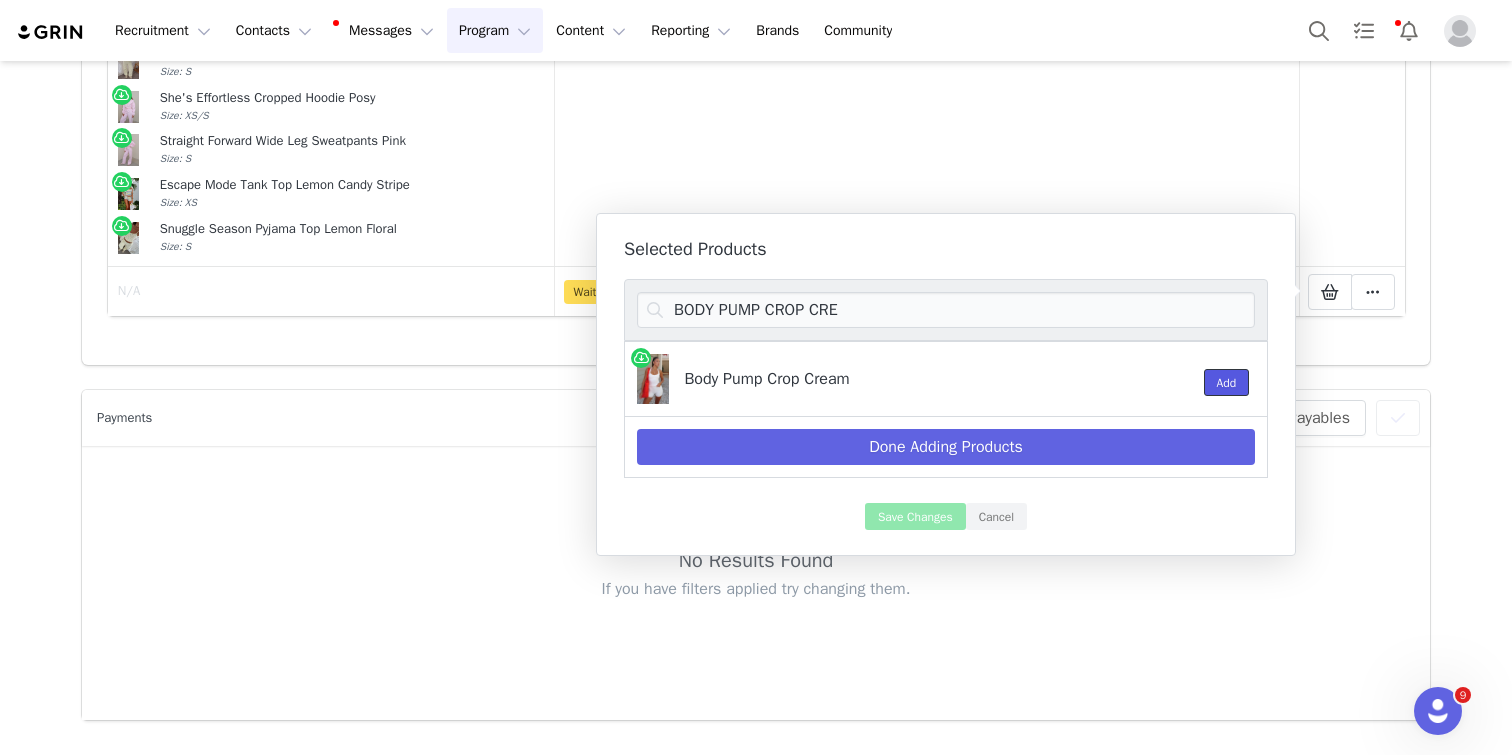 click on "Add" at bounding box center (1227, 382) 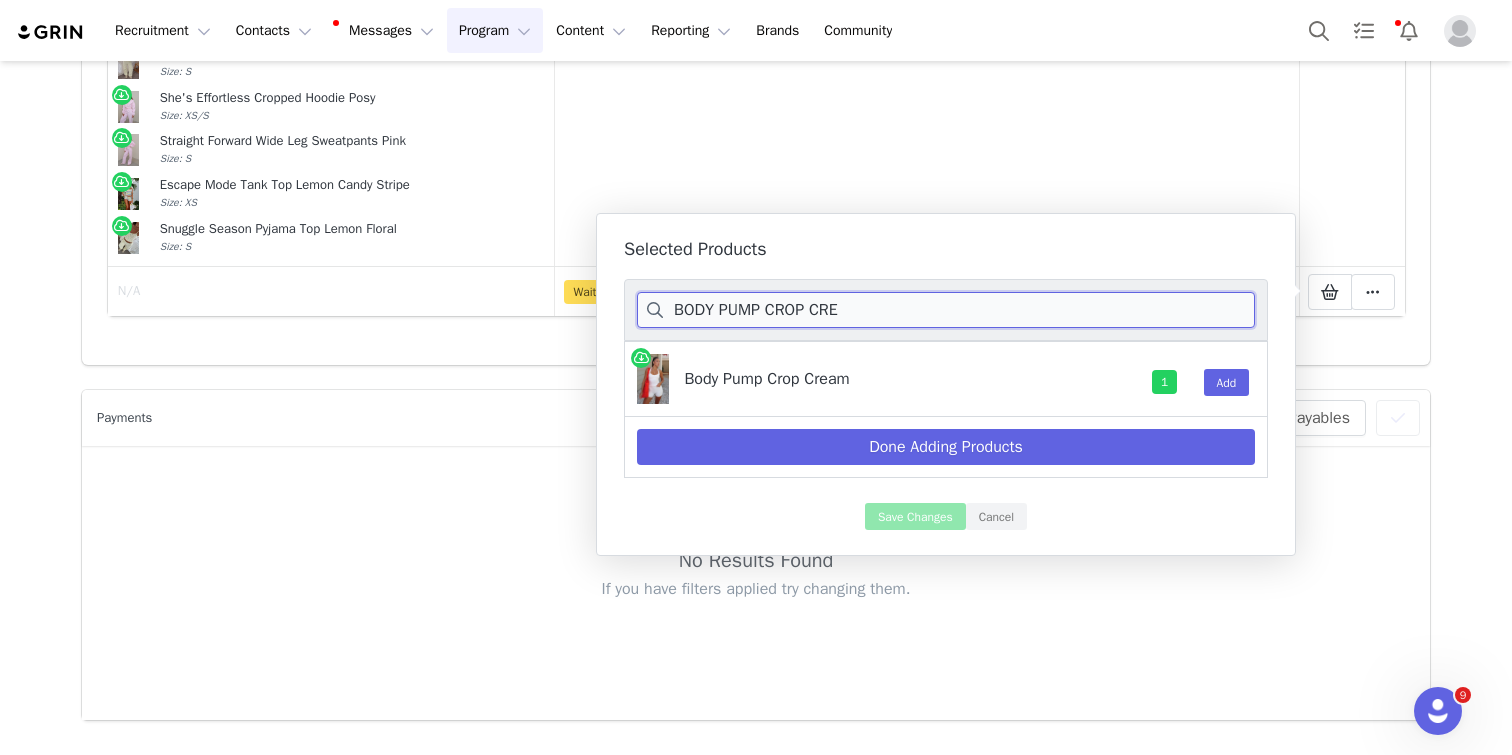 click on "BODY PUMP CROP CRE" at bounding box center [946, 310] 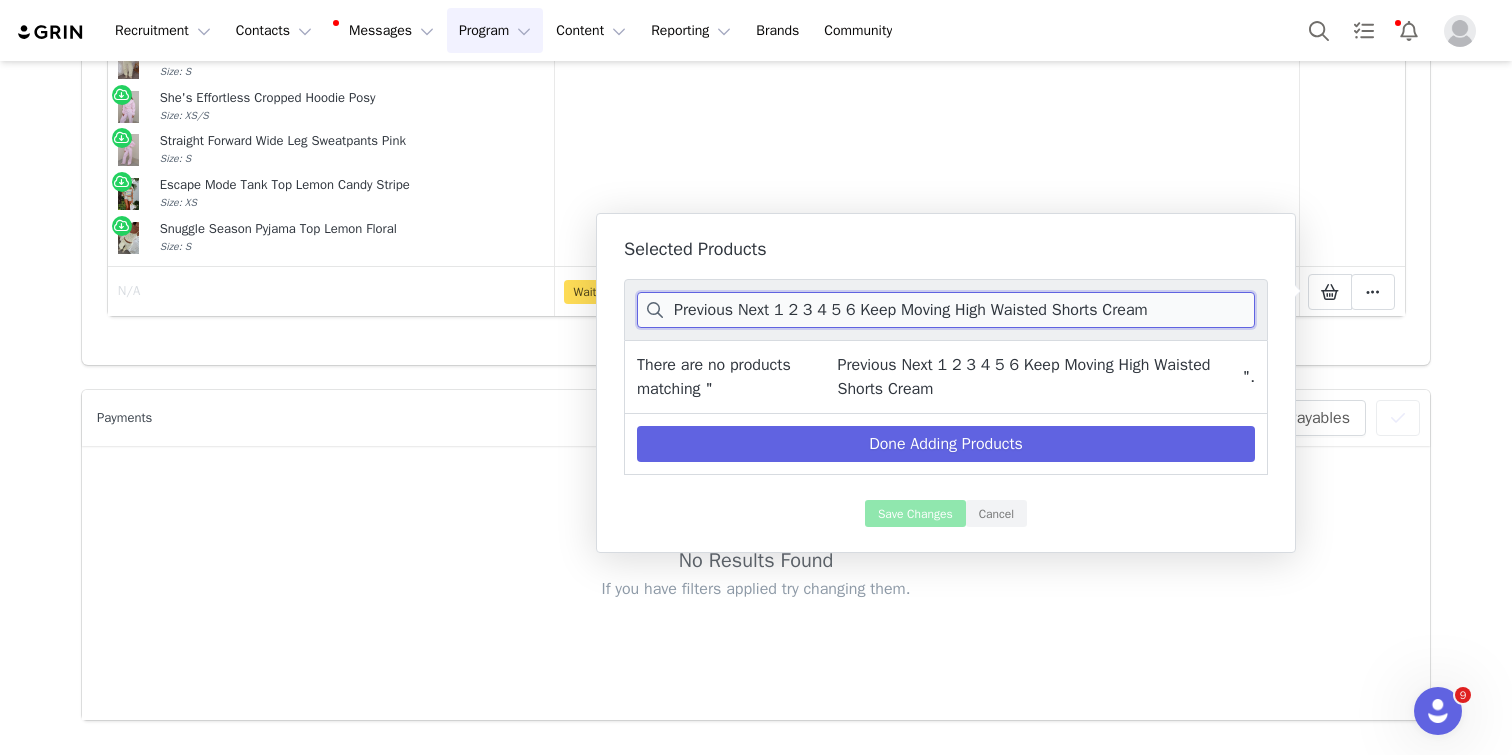 drag, startPoint x: 859, startPoint y: 310, endPoint x: 634, endPoint y: 329, distance: 225.8008 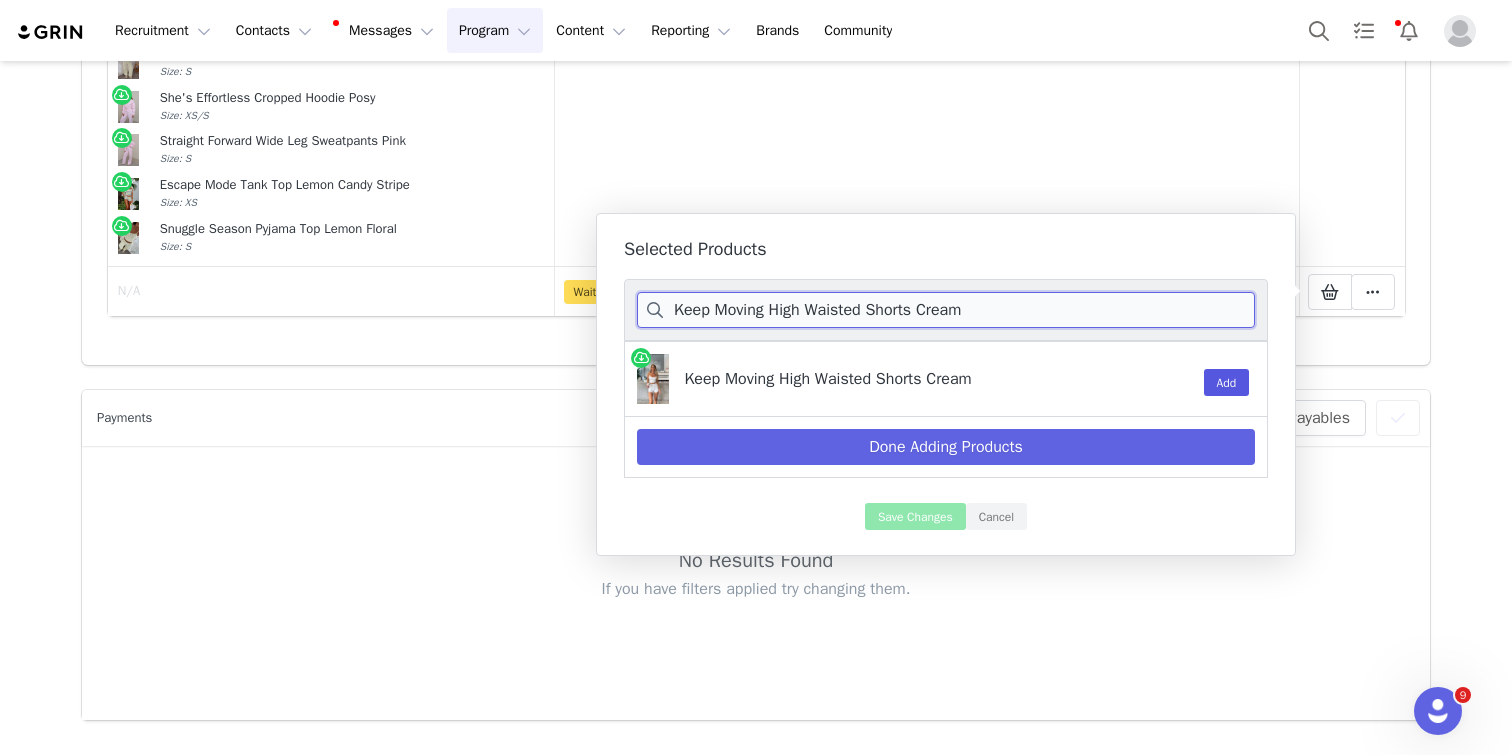 type on "Keep Moving High Waisted Shorts Cream" 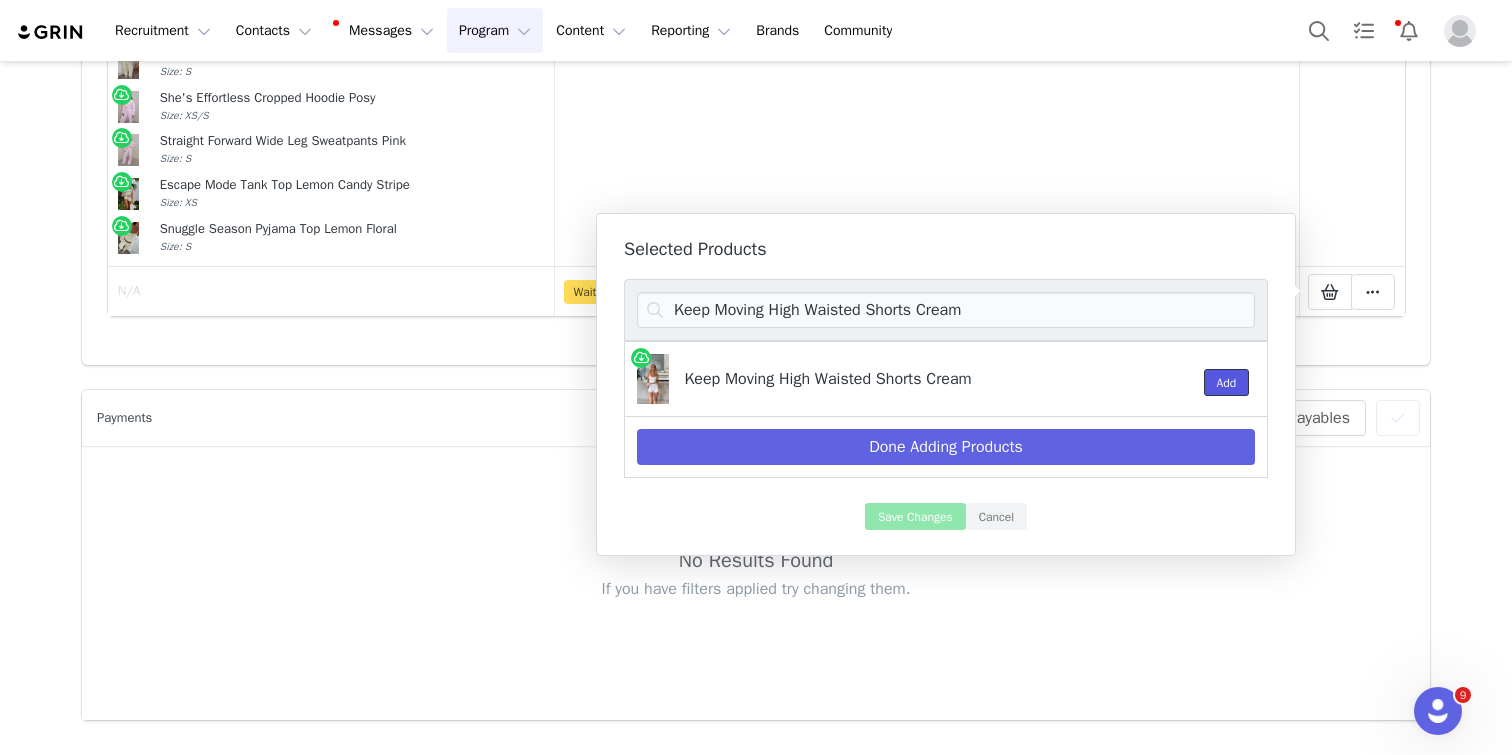 click on "Add" at bounding box center [1227, 382] 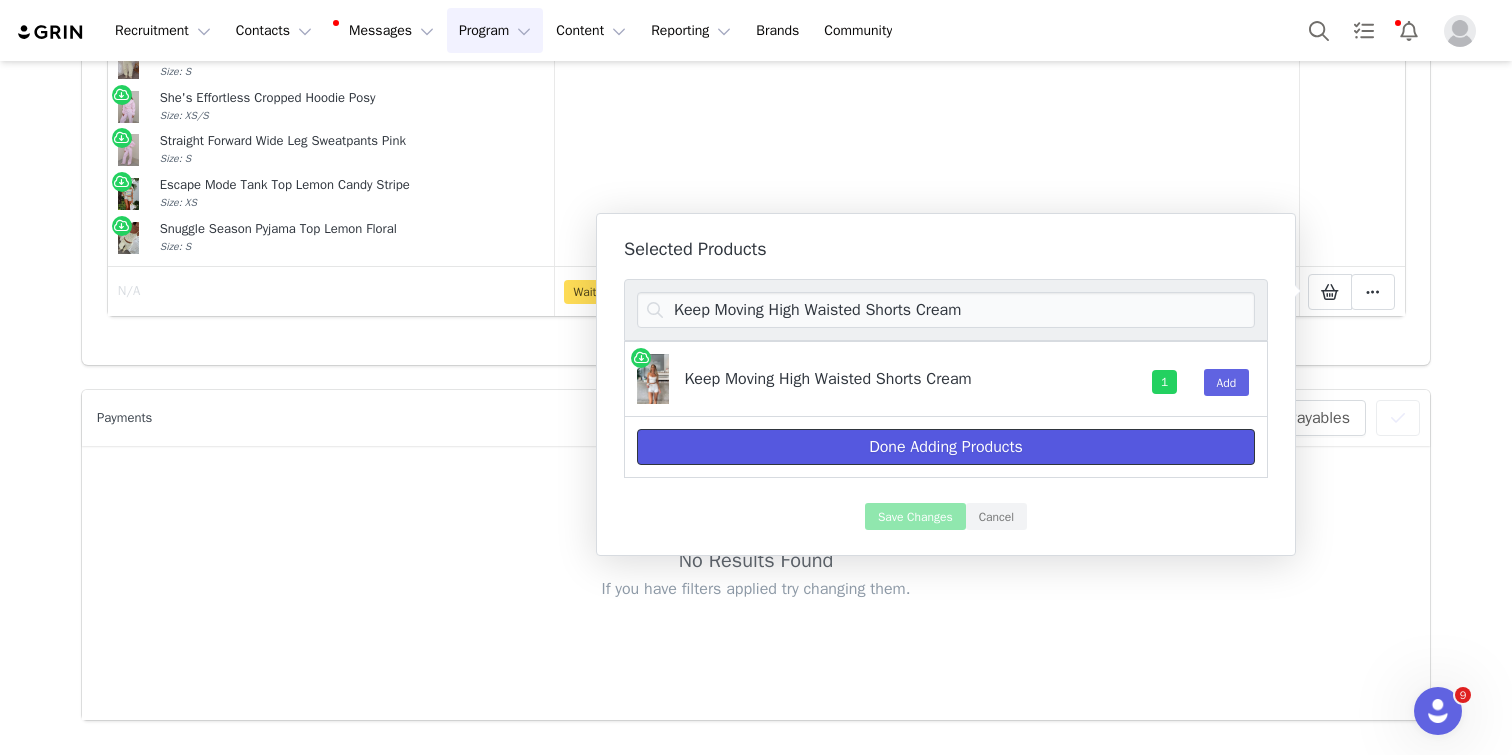 click on "Done Adding Products" at bounding box center (946, 447) 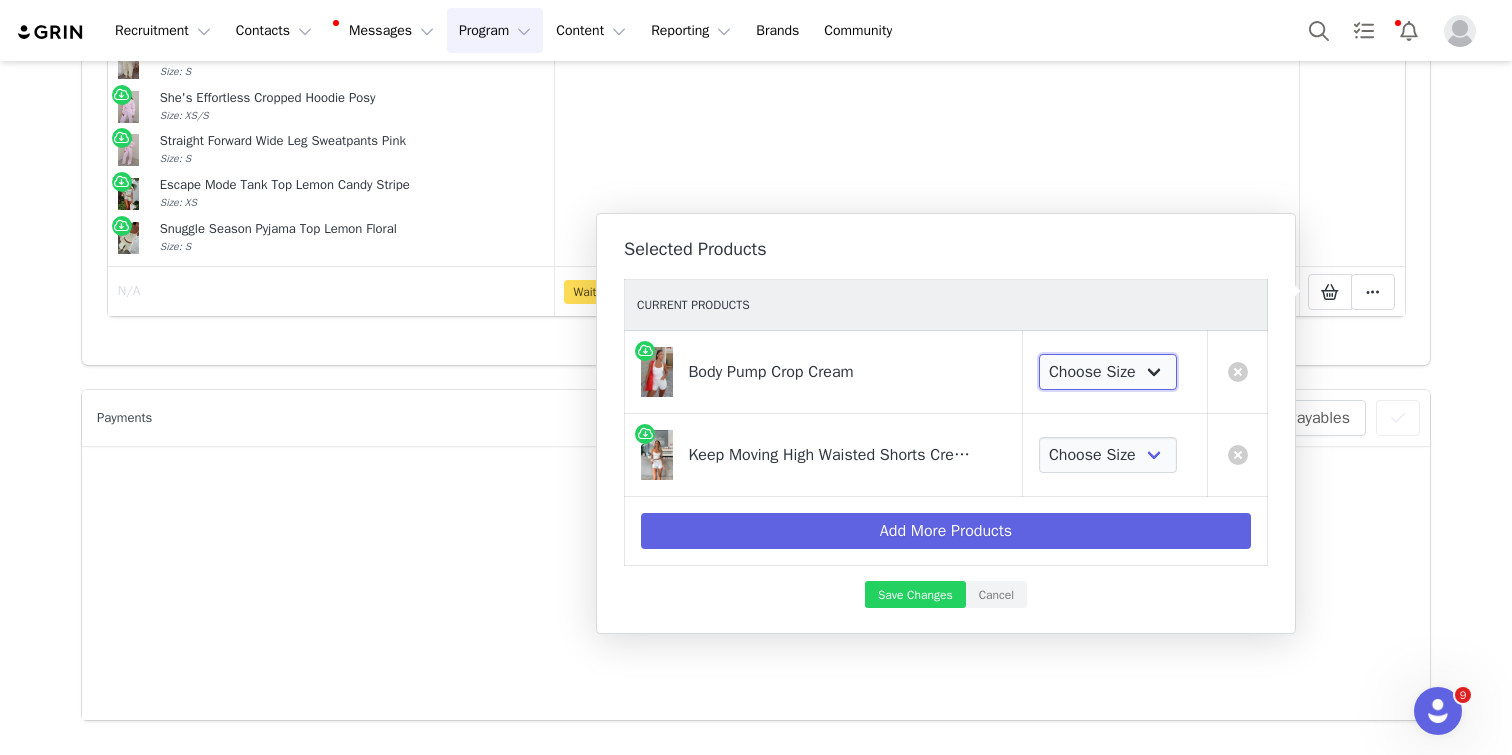 click on "Choose Size  XXS   XS   S   M   L   XL" at bounding box center [1108, 372] 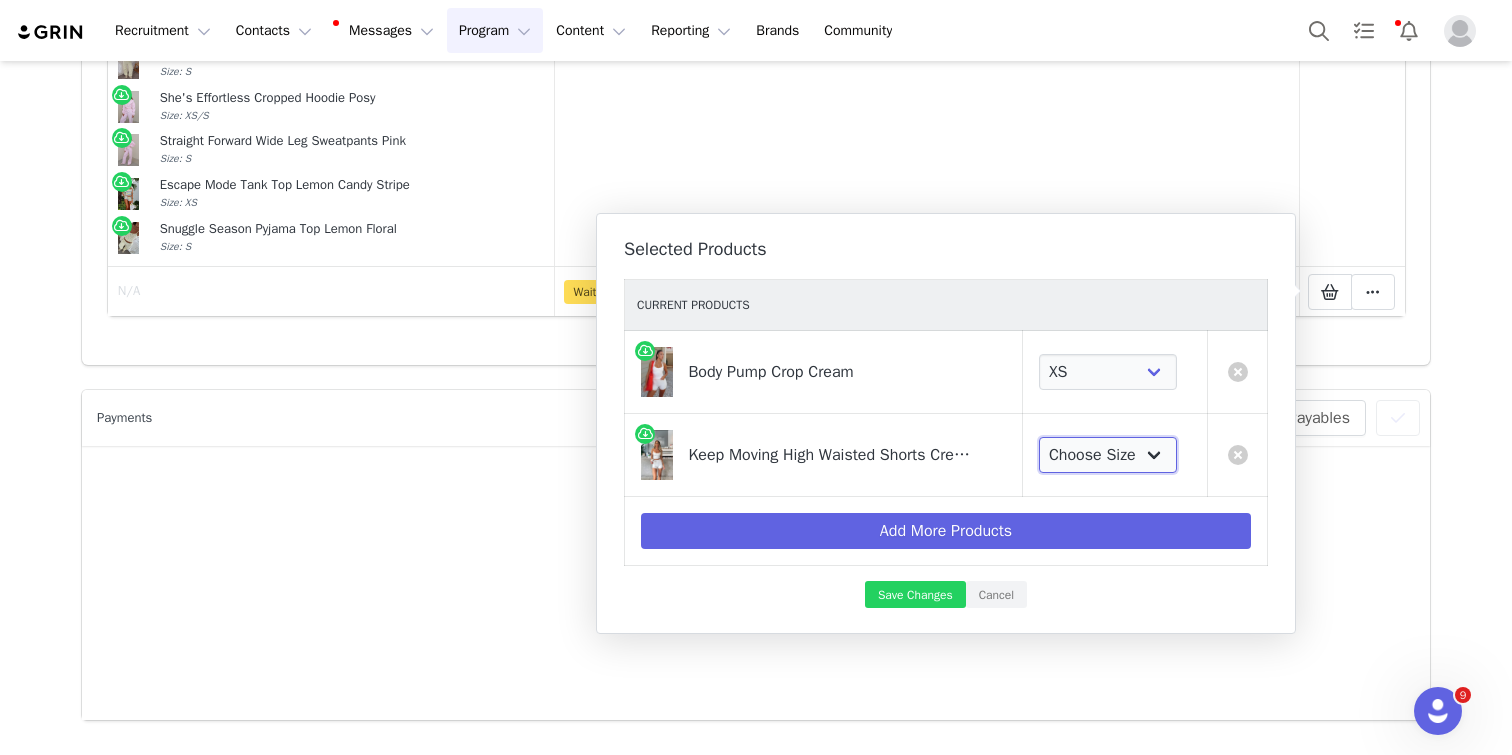 click on "Choose Size  XXS   XS   S   M   L   XL" at bounding box center (1108, 455) 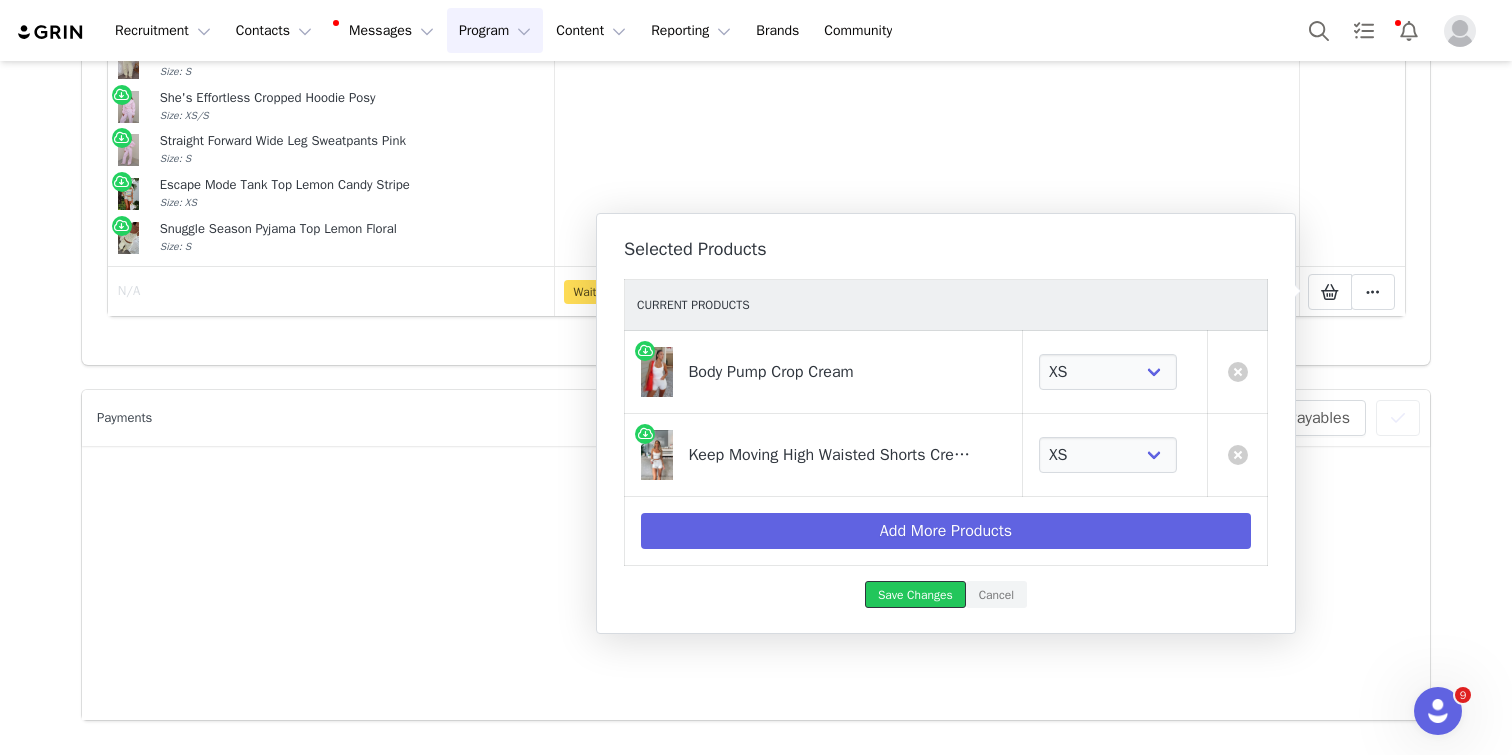 click on "Save Changes" at bounding box center (915, 594) 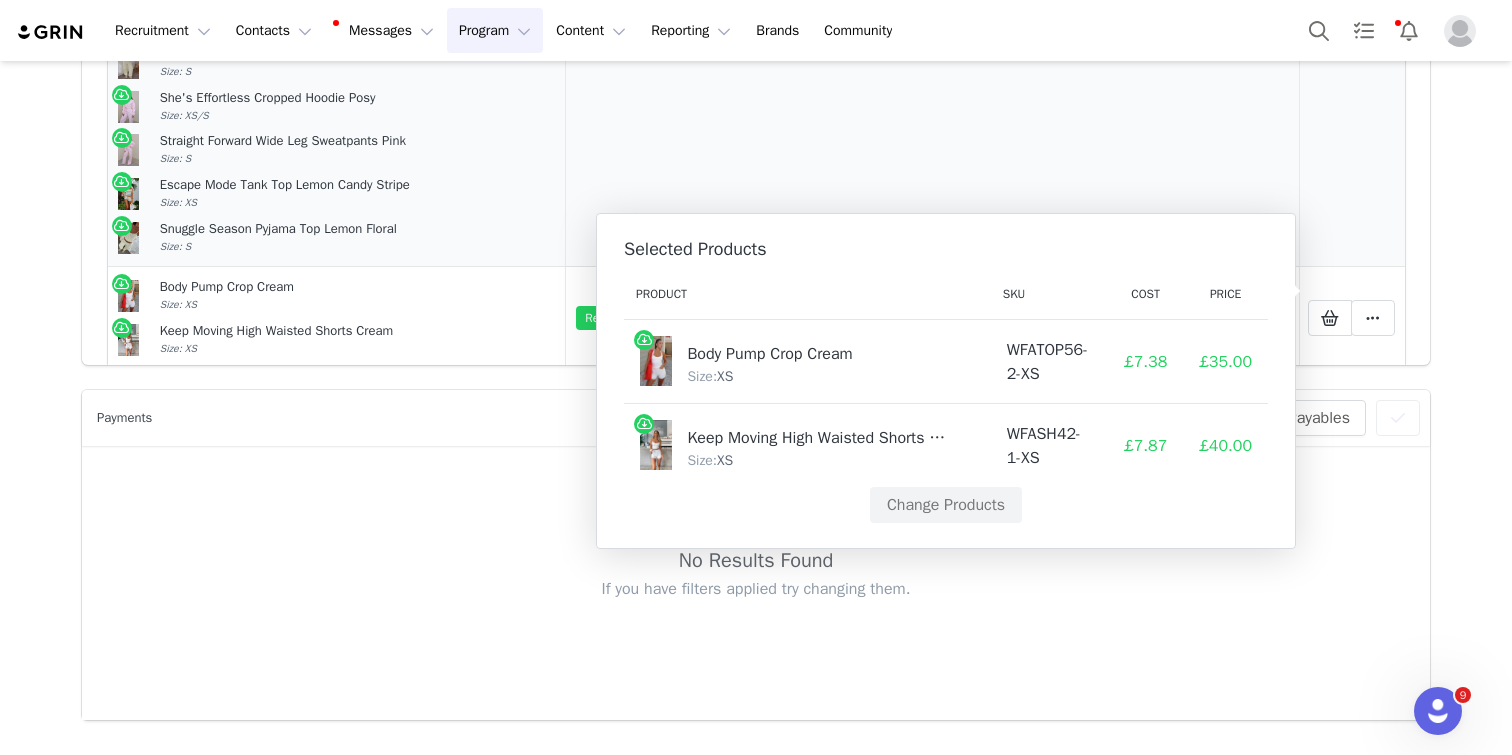 click on "Awaiting Shipment" at bounding box center [1066, -397] 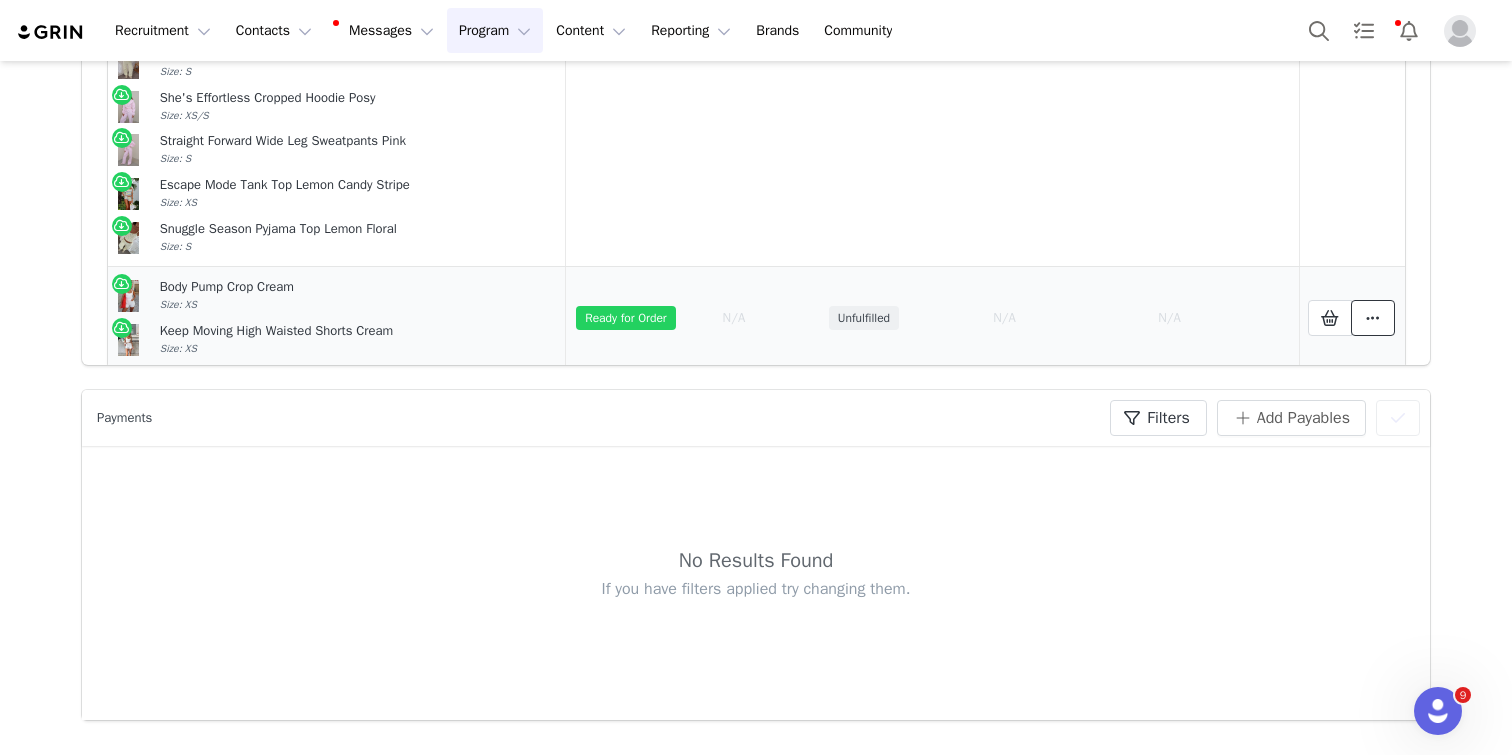 click at bounding box center (1373, 318) 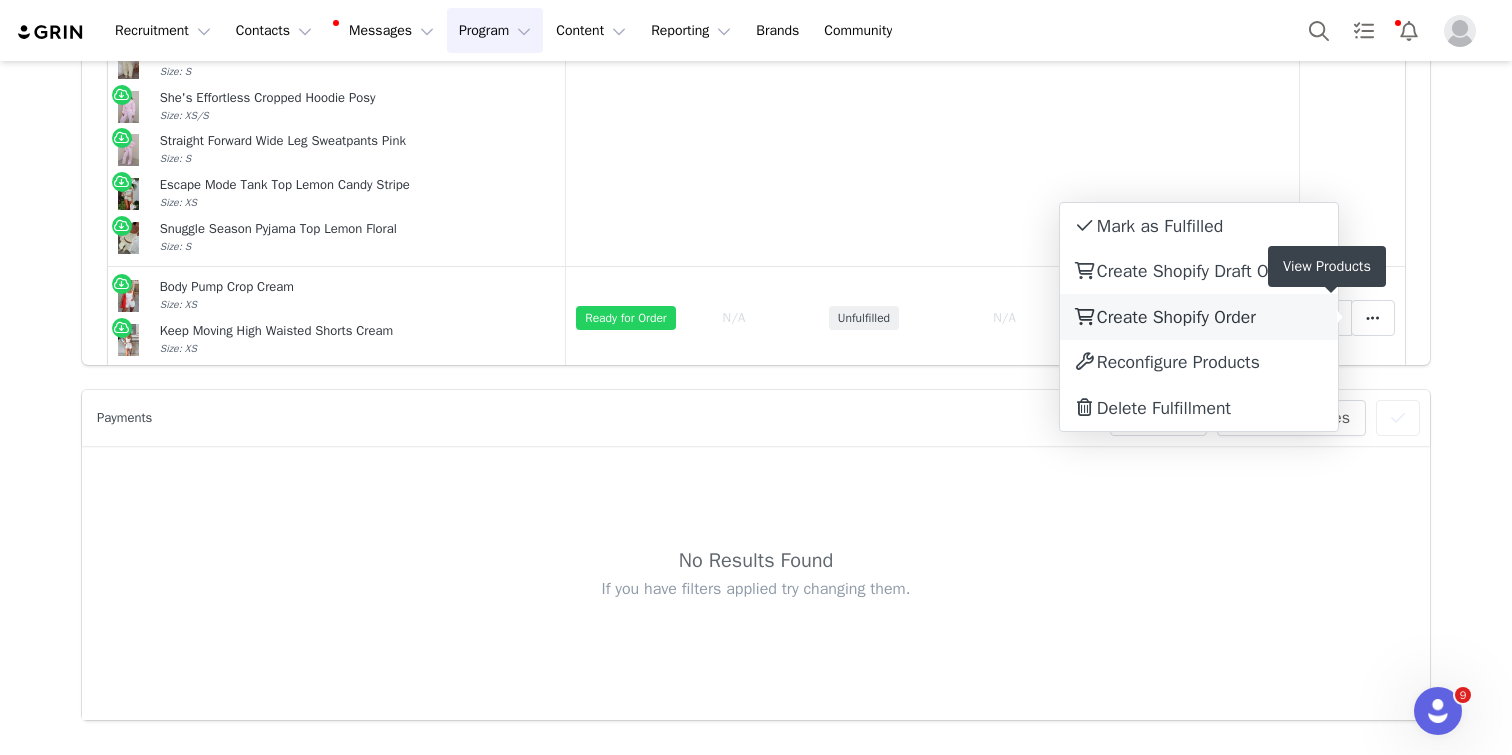 click on "Create Shopify Order" at bounding box center [1199, 317] 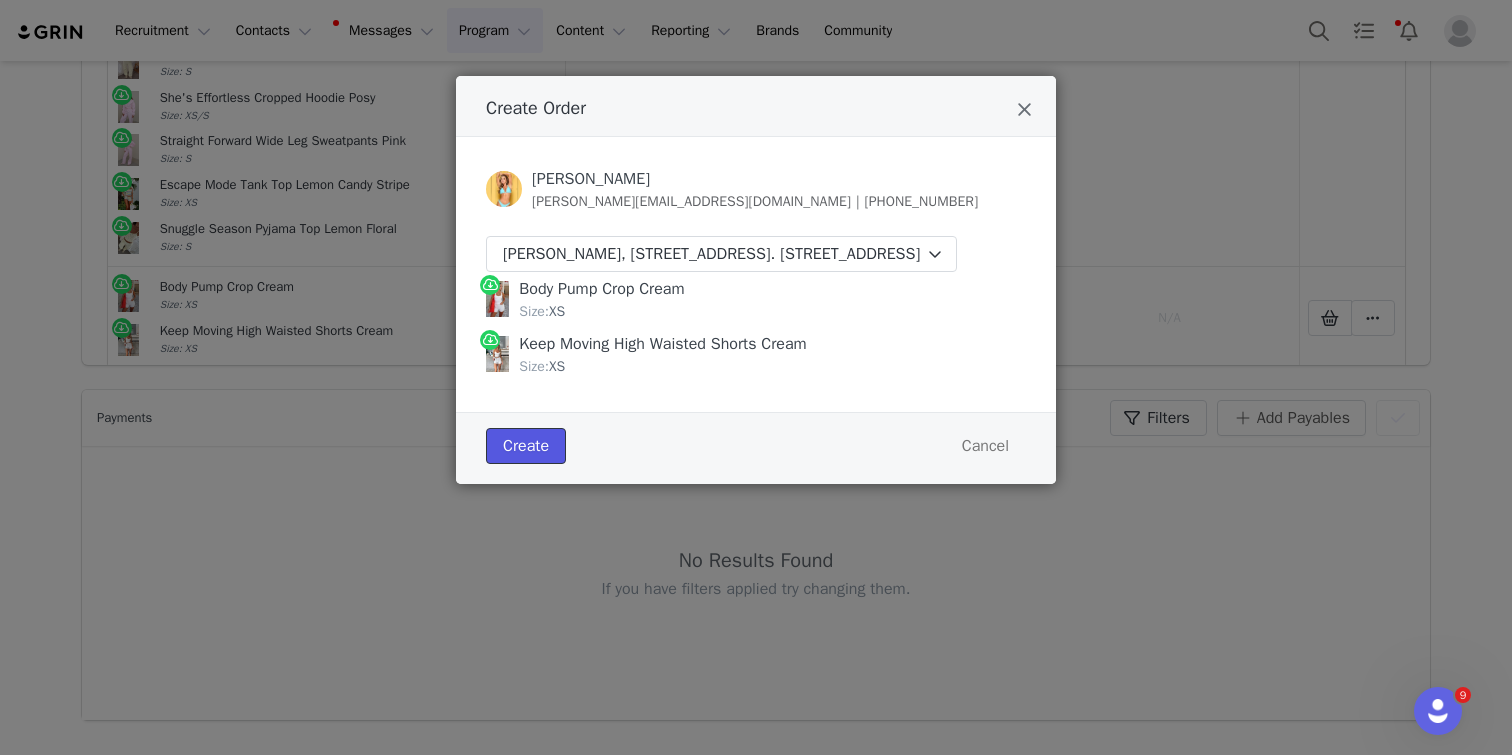 click on "Create" at bounding box center [526, 446] 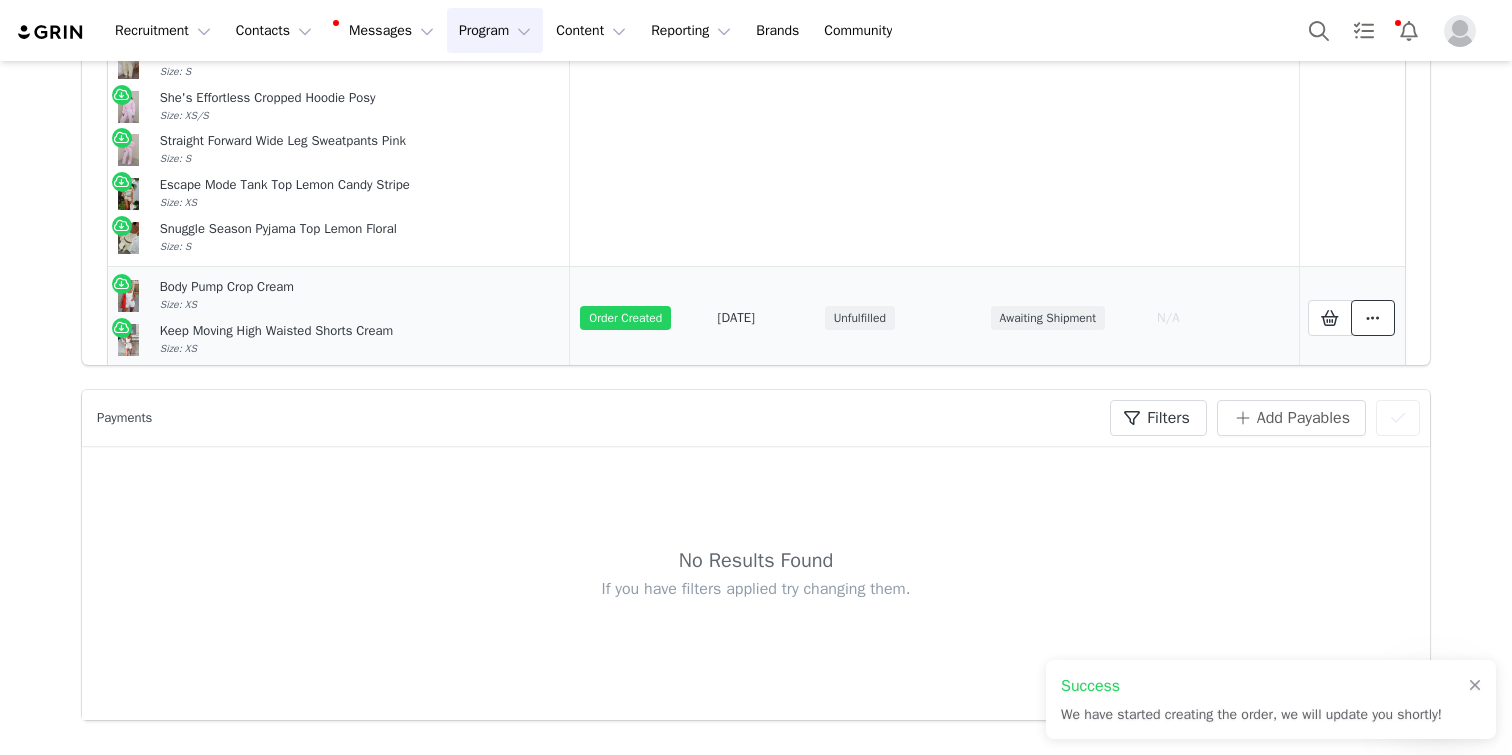 click at bounding box center (1373, 318) 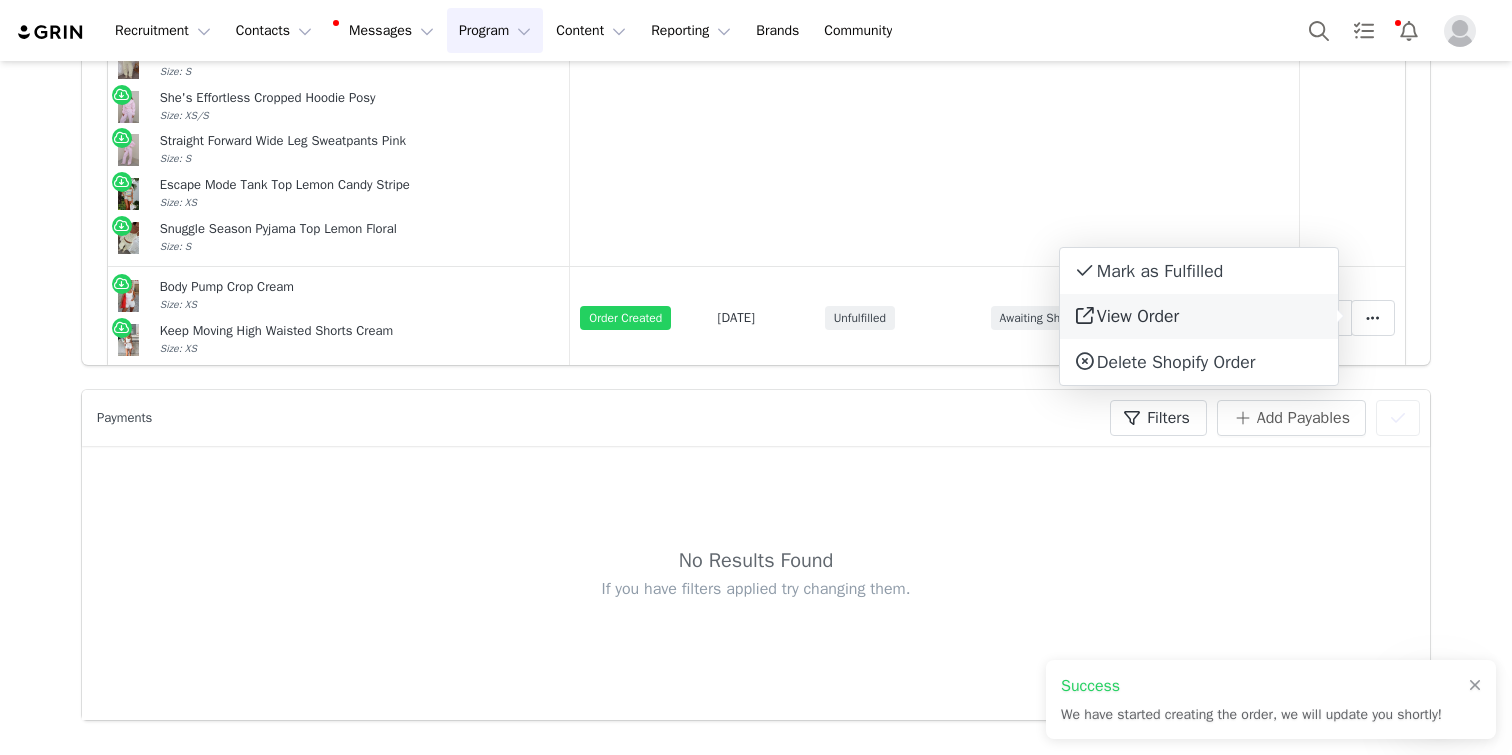 click on "View Order" at bounding box center [1199, 317] 